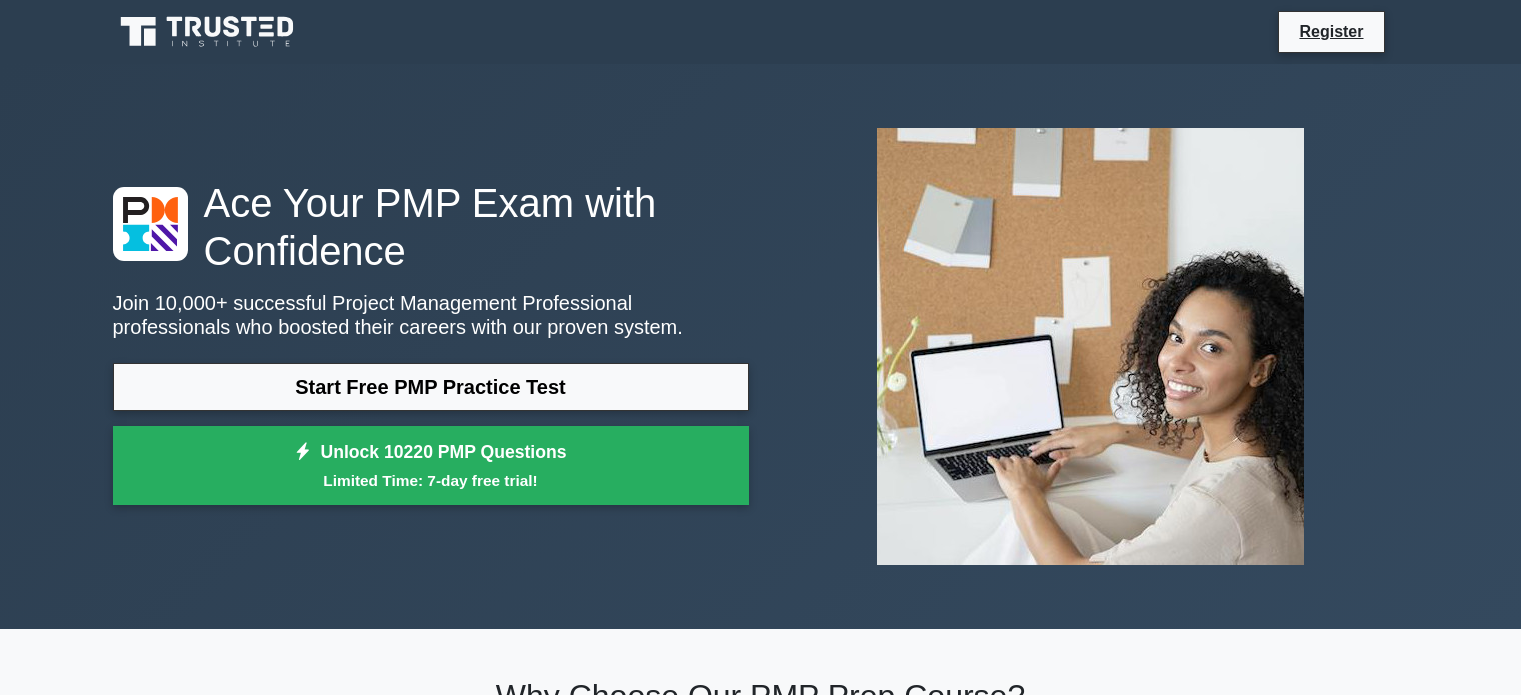 scroll, scrollTop: 0, scrollLeft: 0, axis: both 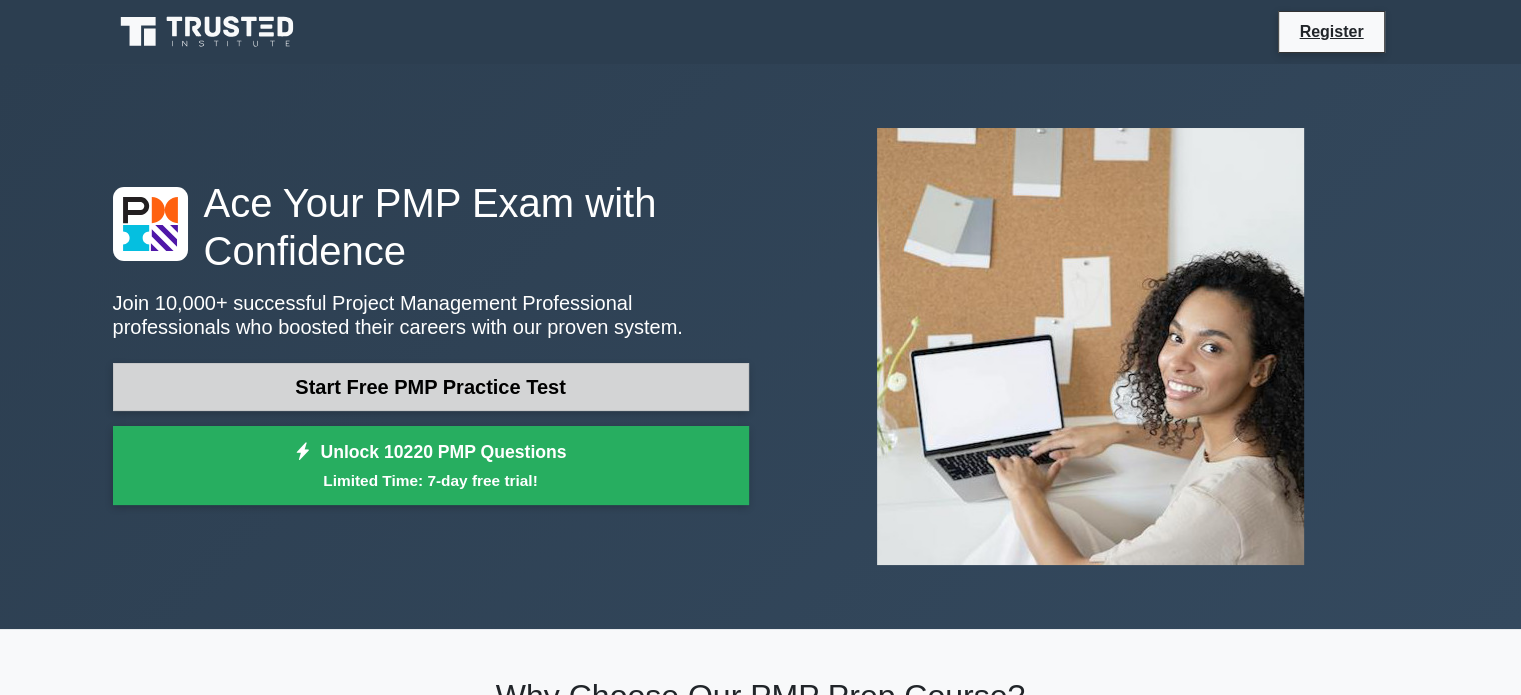 click on "Start Free PMP Practice Test" at bounding box center (431, 387) 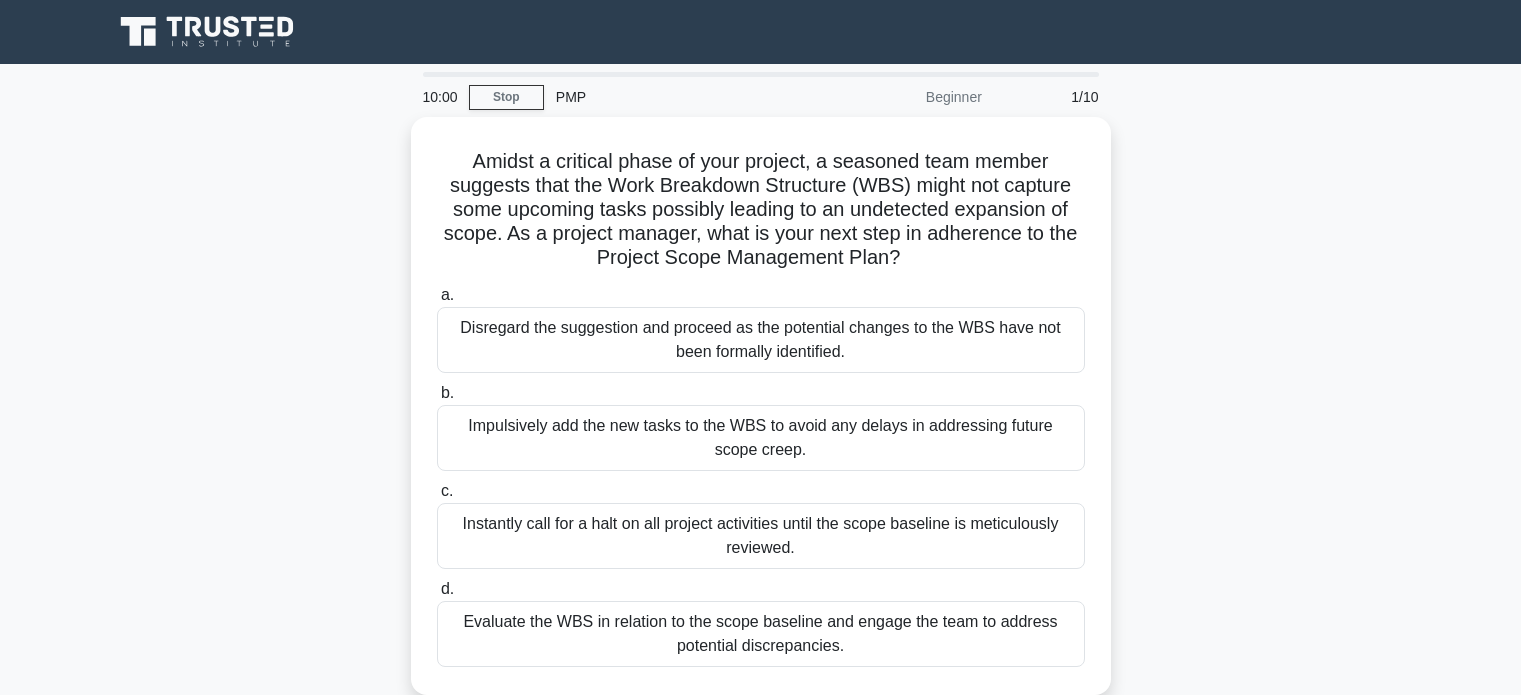 scroll, scrollTop: 0, scrollLeft: 0, axis: both 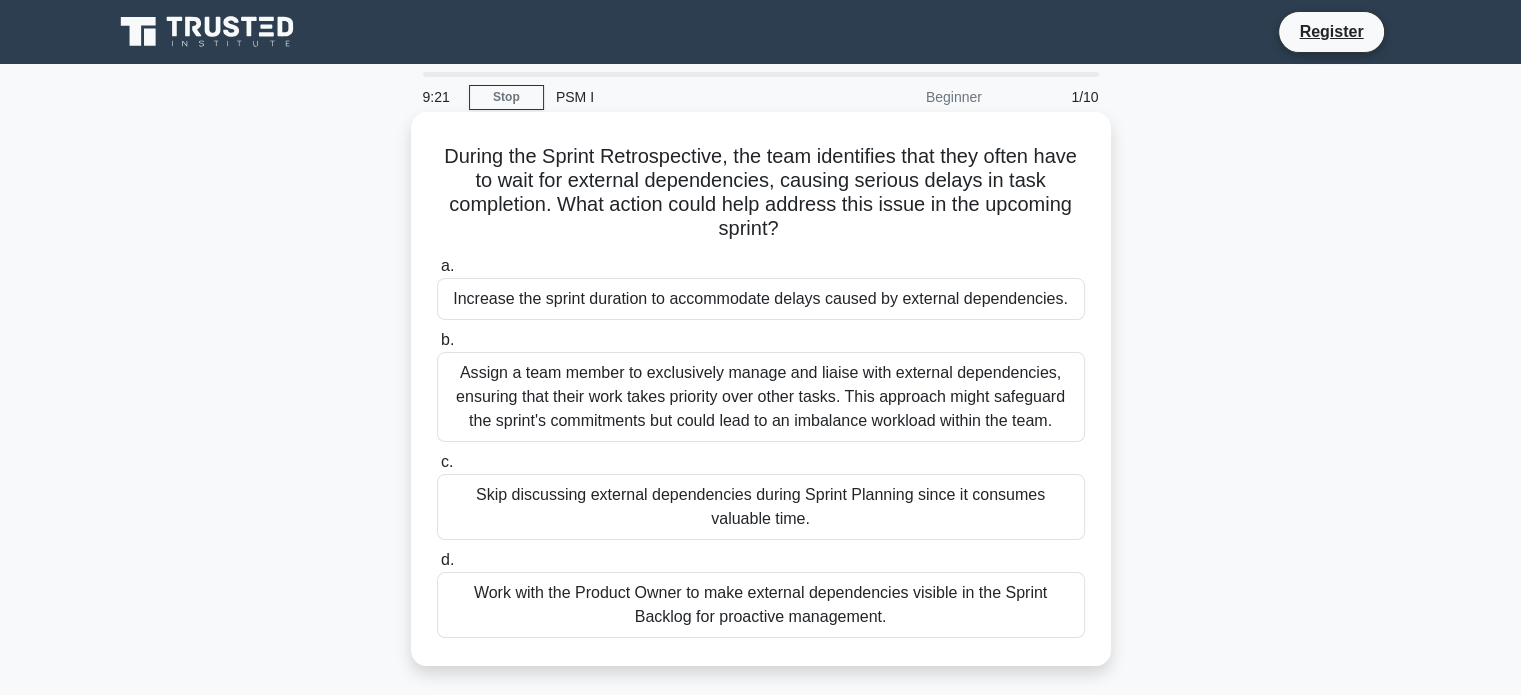 click on "Work with the Product Owner to make external dependencies visible in the Sprint Backlog for proactive management." at bounding box center [761, 605] 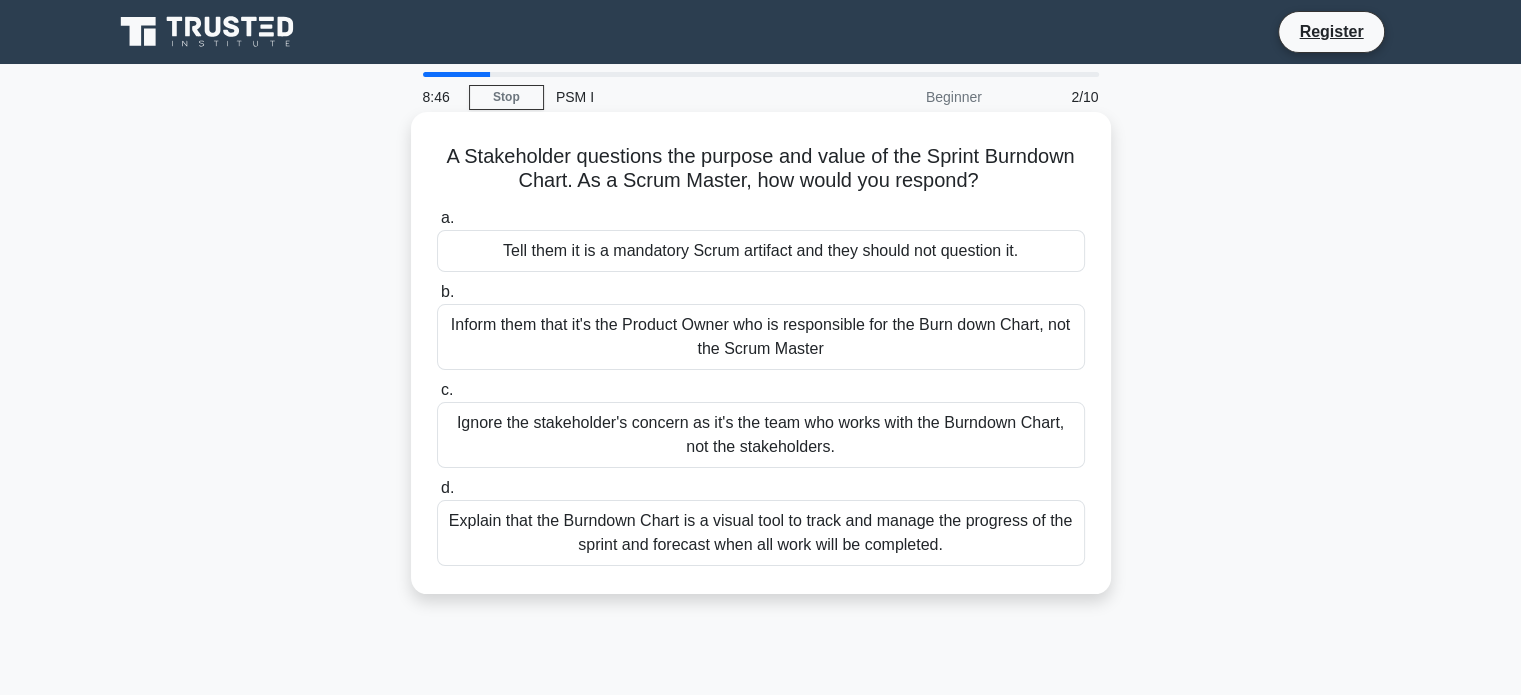 click on "Explain that the Burndown Chart is a visual tool to track and manage the progress of the sprint and forecast when all work will be completed." at bounding box center (761, 533) 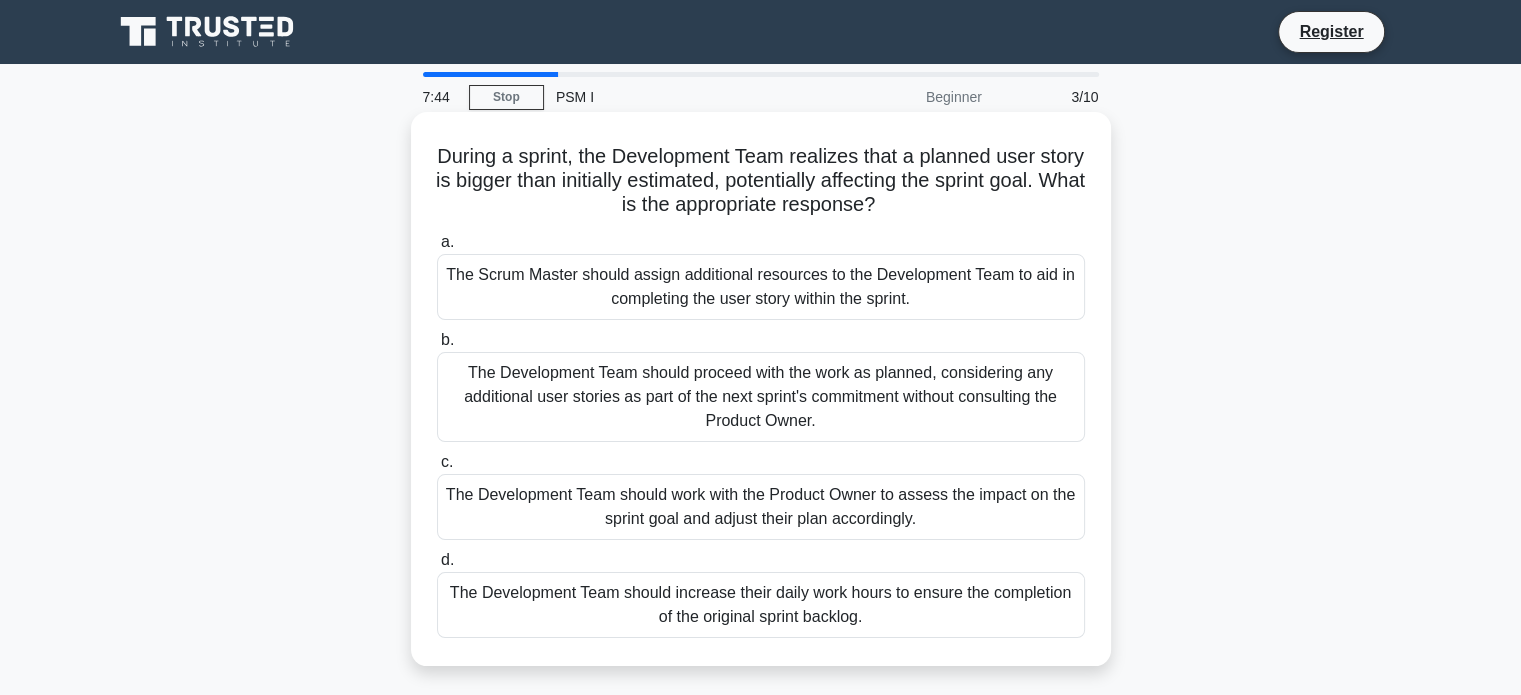 click on "The Development Team should work with the Product Owner to assess the impact on the sprint goal and adjust their plan accordingly." at bounding box center [761, 507] 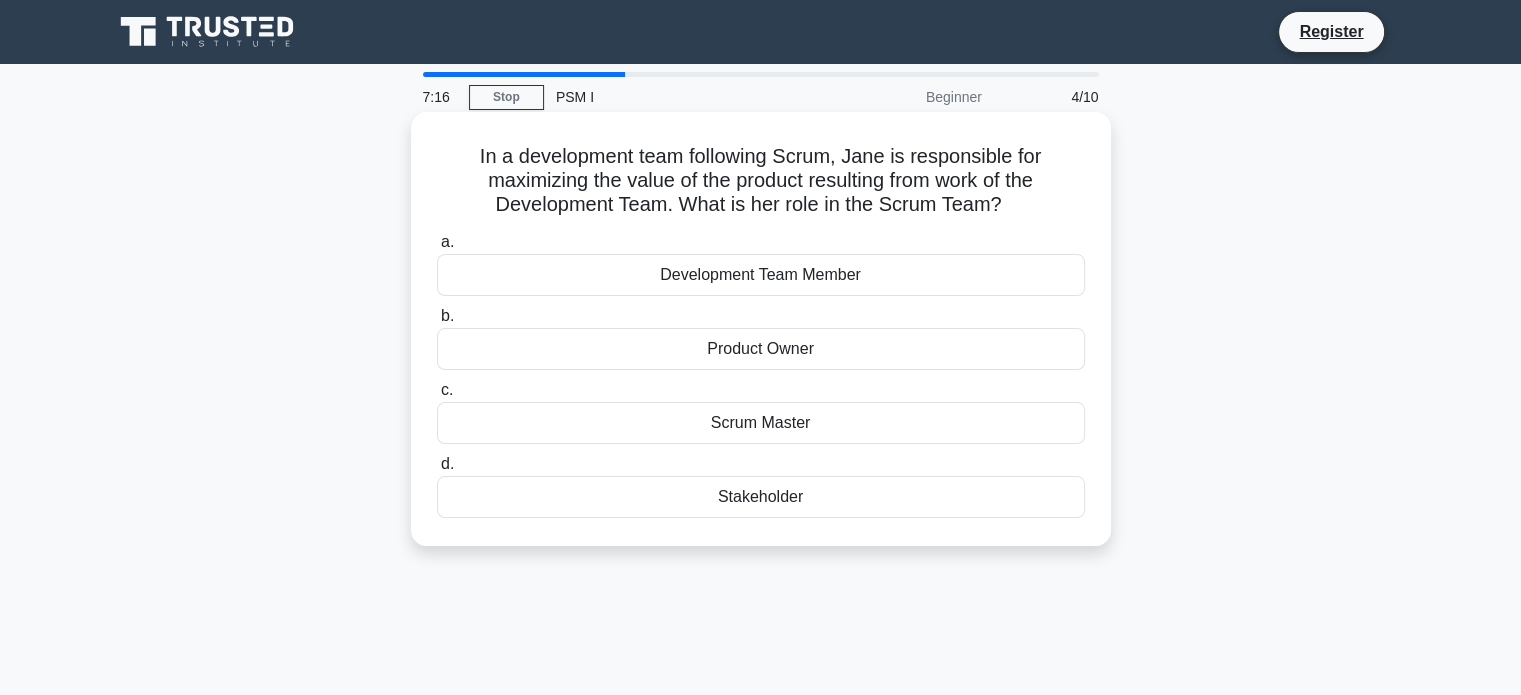 click on "Product Owner" at bounding box center [761, 349] 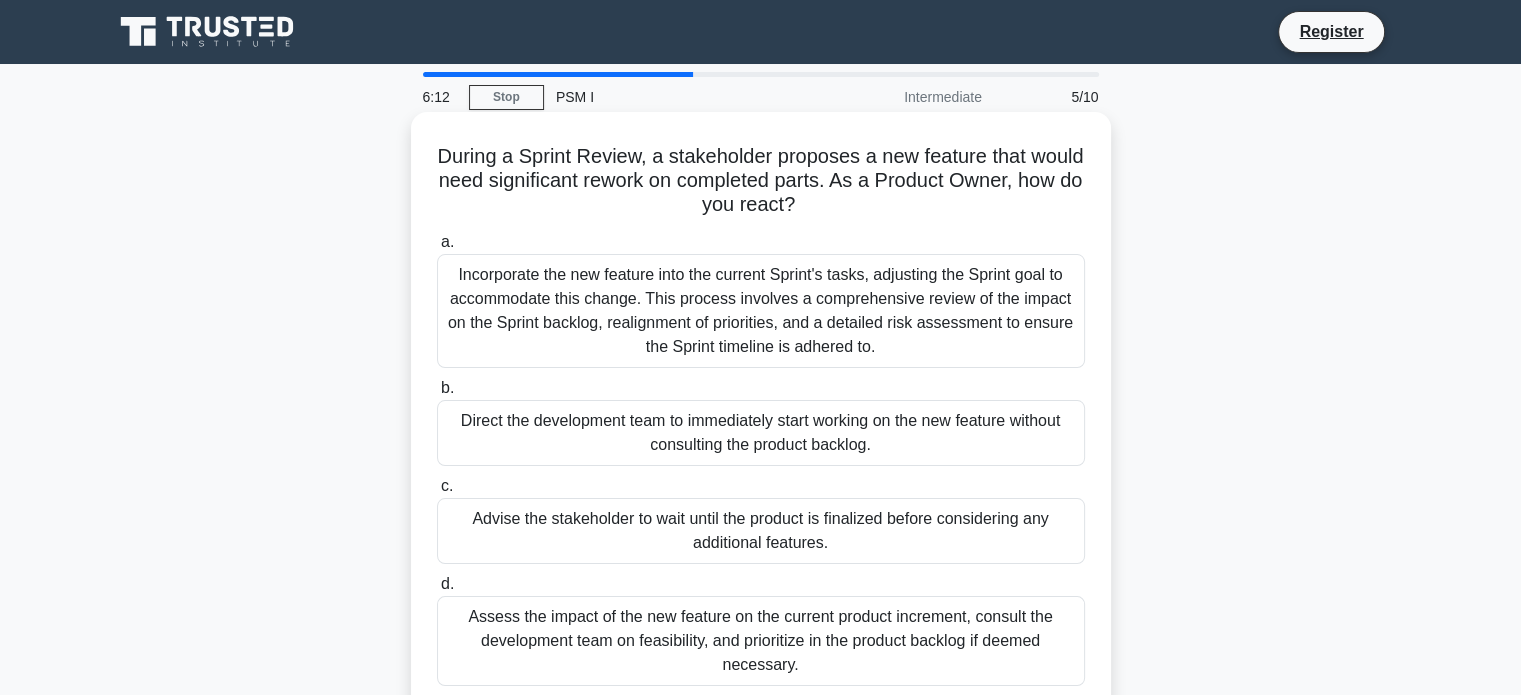click on "Assess the impact of the new feature on the current product increment, consult the development team on feasibility, and prioritize in the product backlog if deemed necessary." at bounding box center [761, 641] 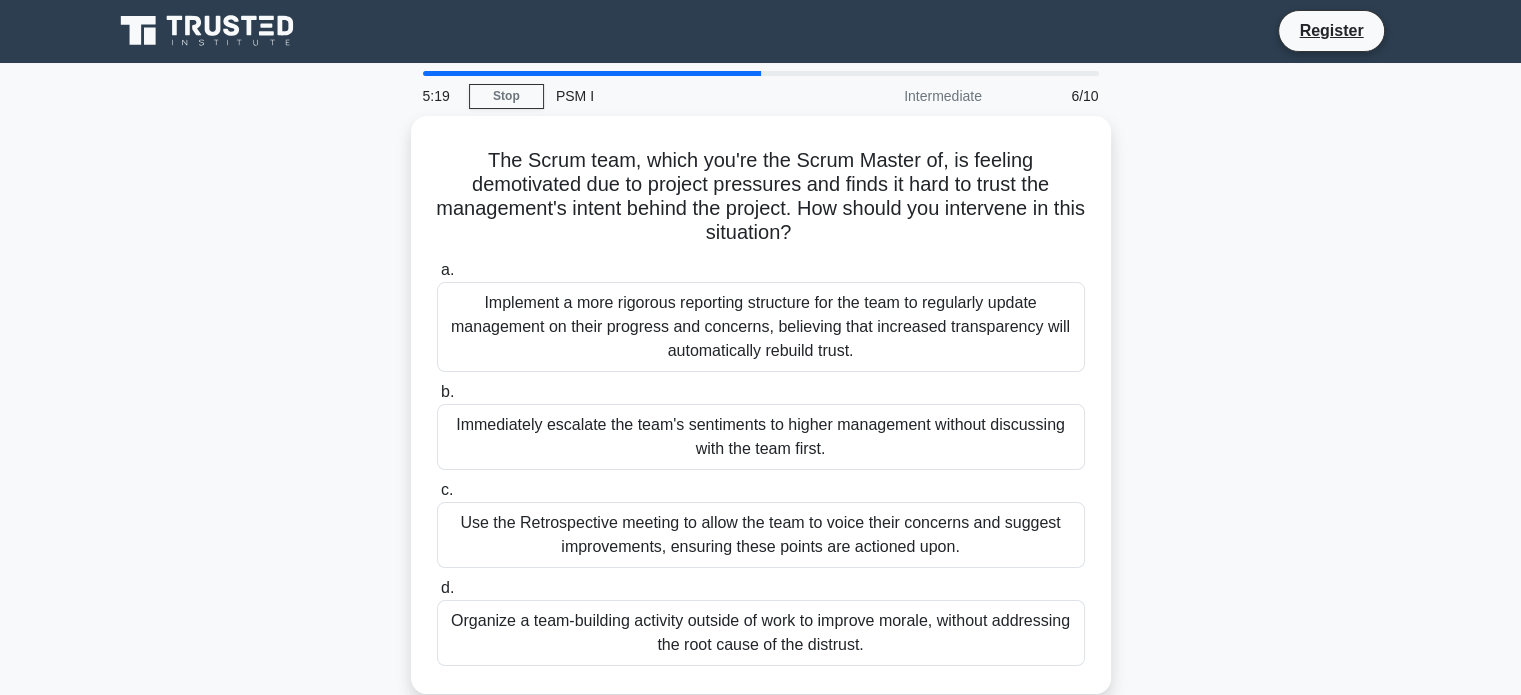 scroll, scrollTop: 0, scrollLeft: 0, axis: both 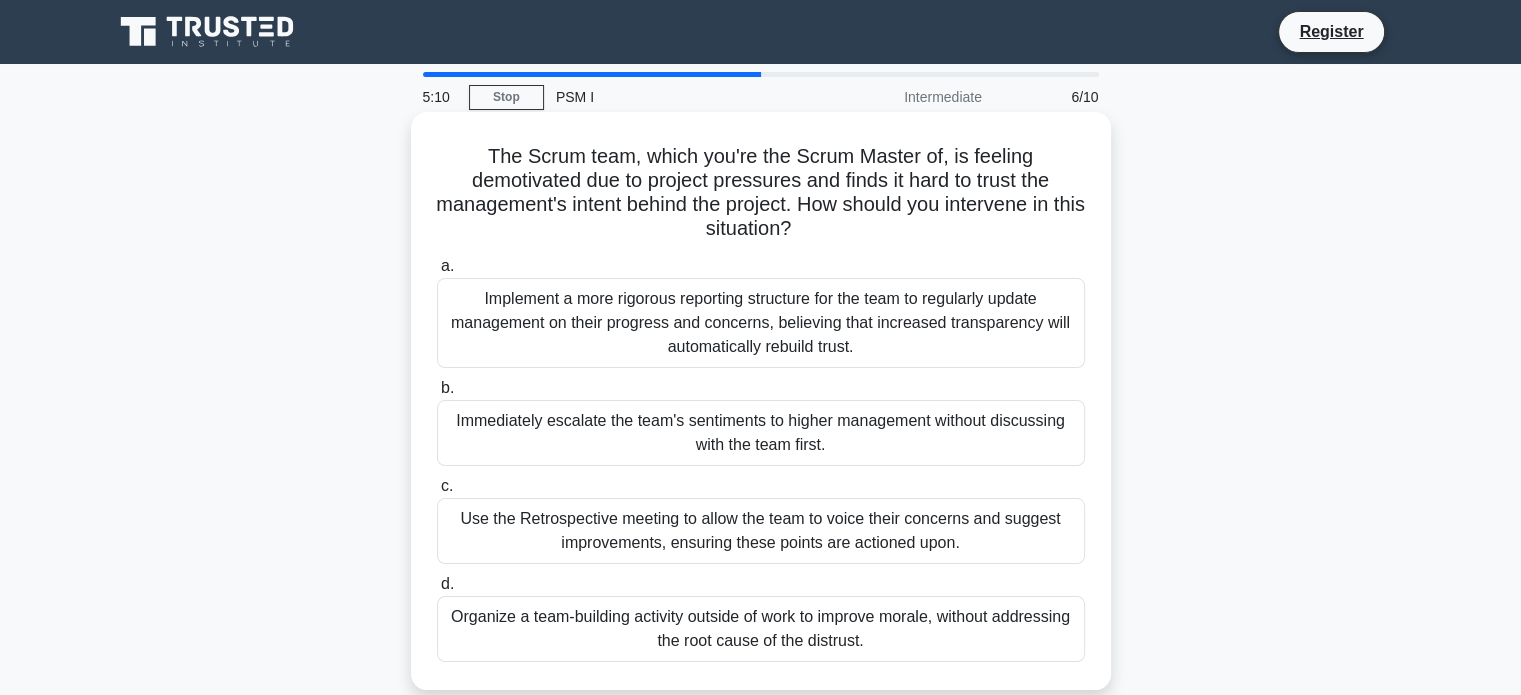 click on "Organize a team-building activity outside of work to improve morale, without addressing the root cause of the distrust." at bounding box center [761, 629] 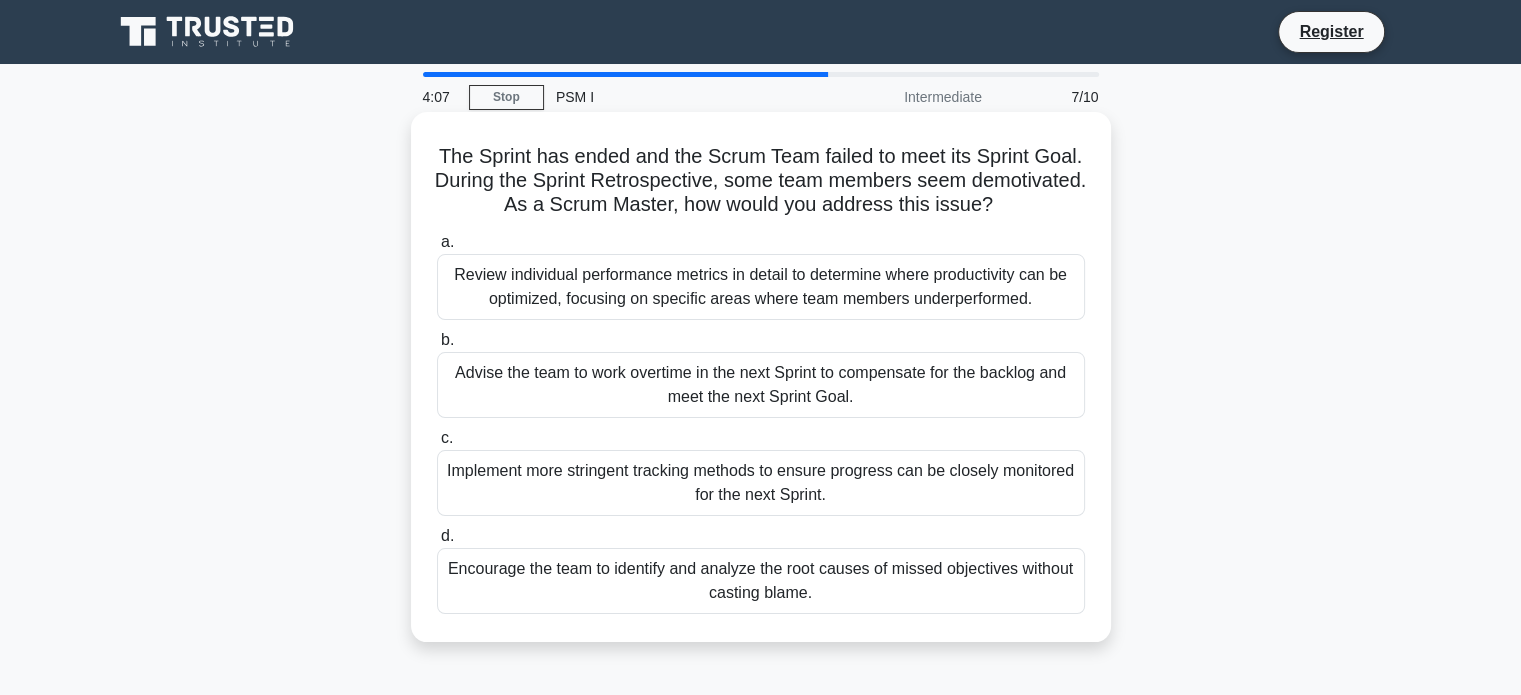 click on "Review individual performance metrics in detail to determine where productivity can be optimized, focusing on specific areas where team members underperformed." at bounding box center (761, 287) 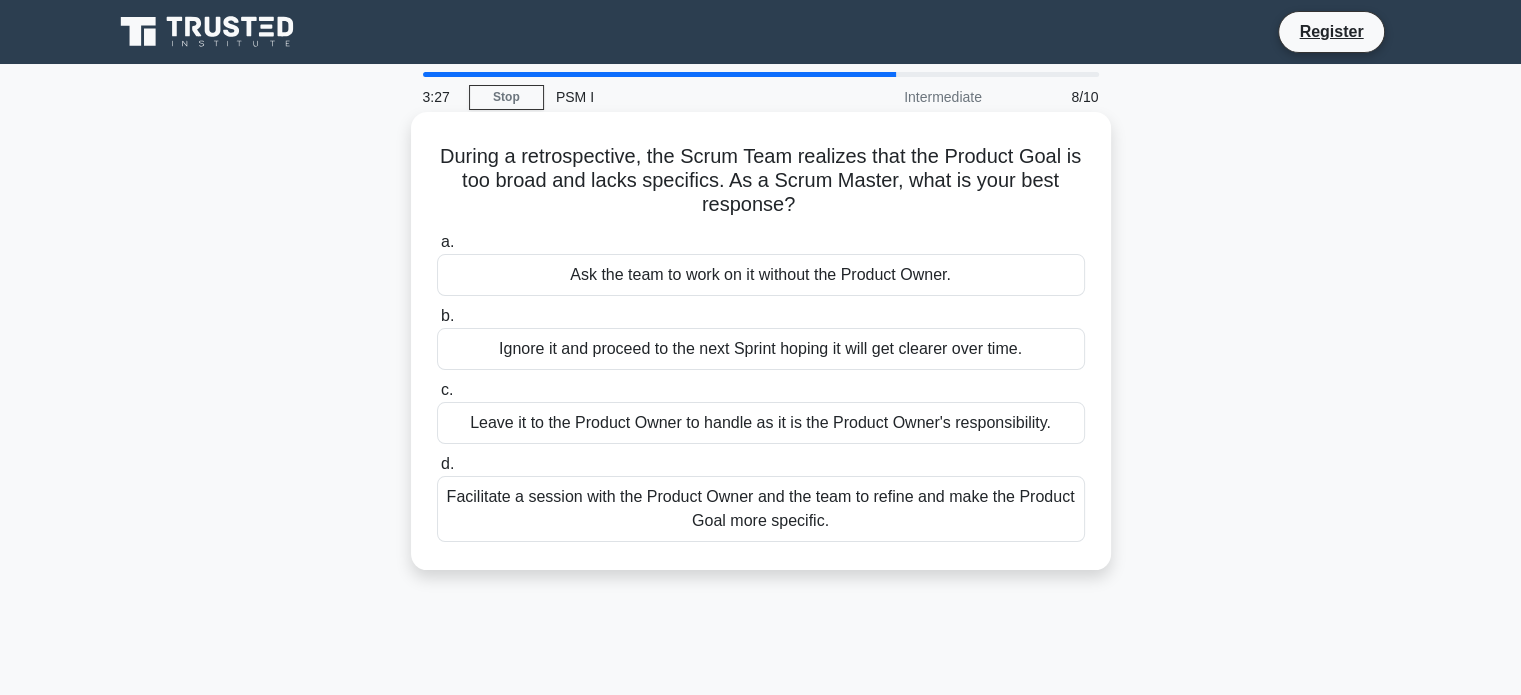 click on "Facilitate a session with the Product Owner and the team to refine and make the Product Goal more specific." at bounding box center (761, 509) 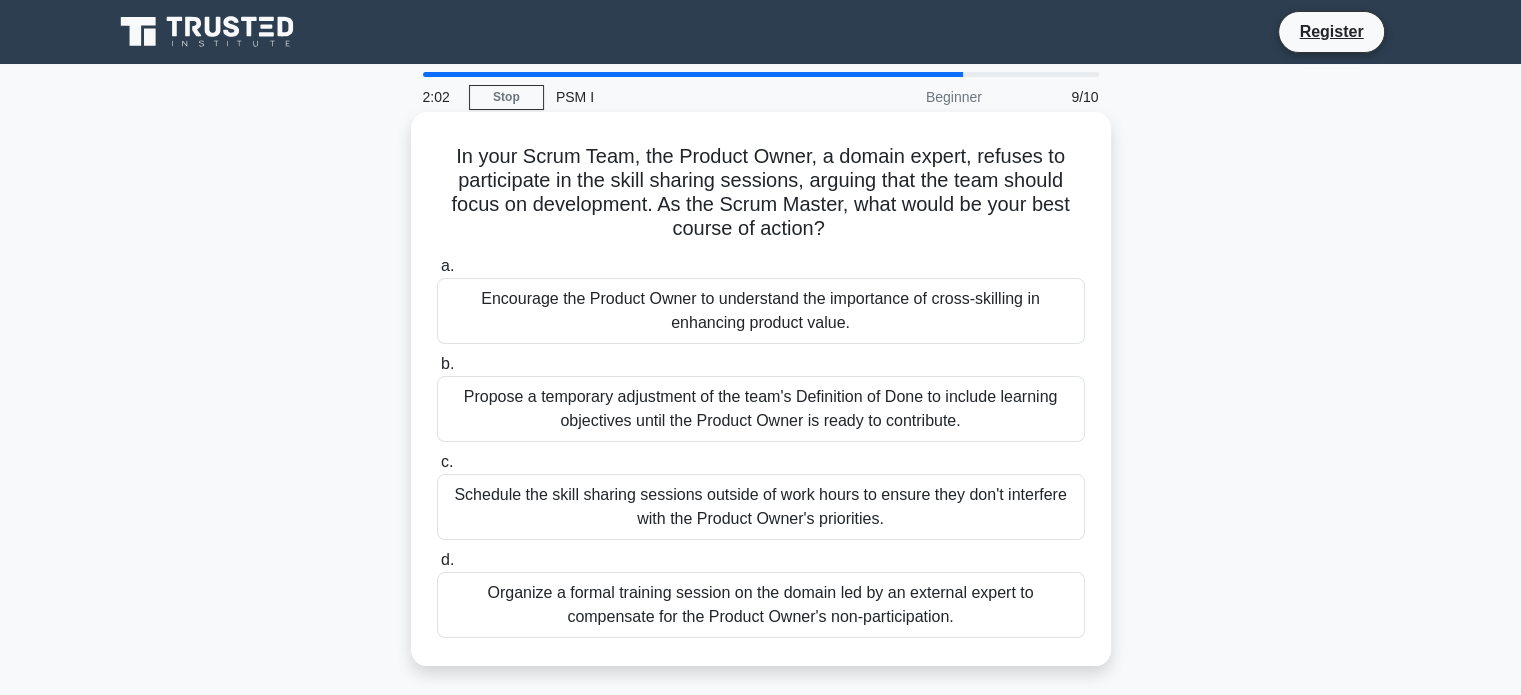 click on "Encourage the Product Owner to understand the importance of cross-skilling in enhancing product value." at bounding box center (761, 311) 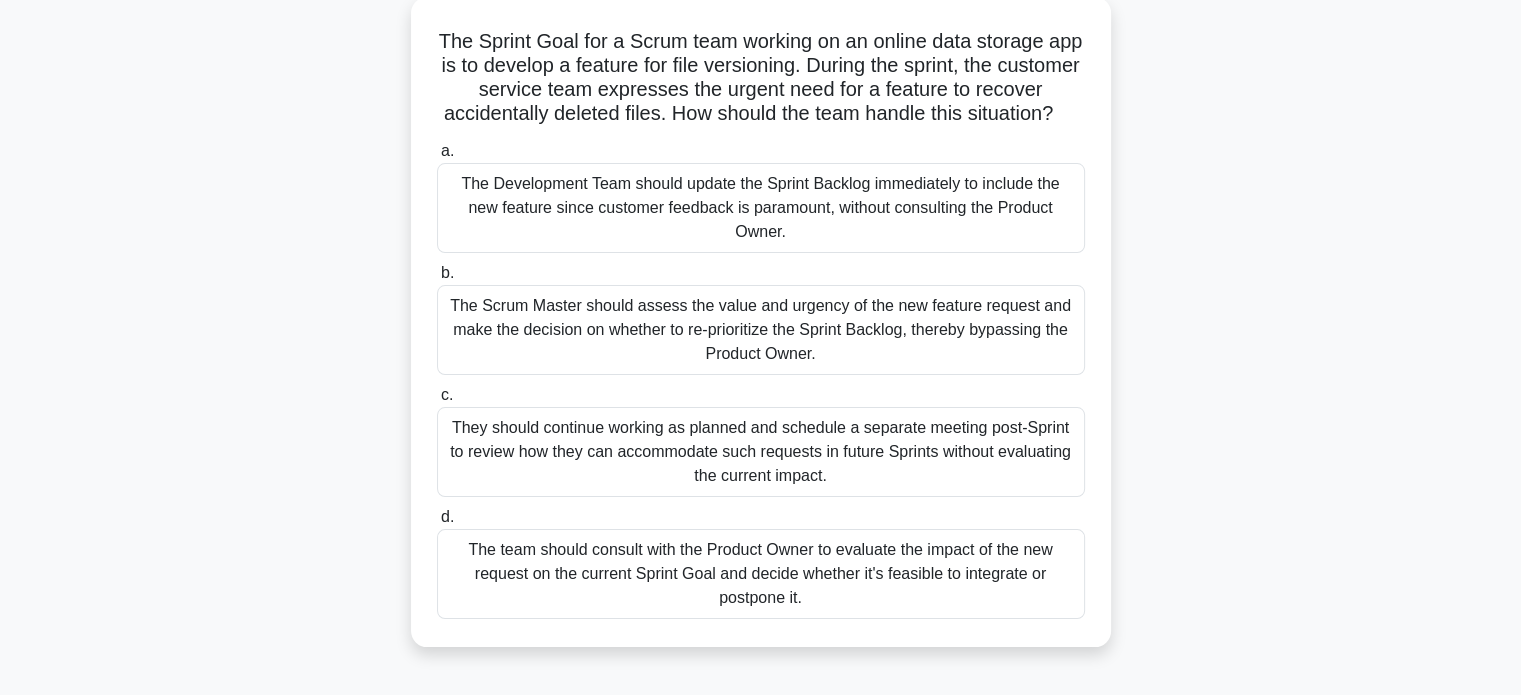 scroll, scrollTop: 85, scrollLeft: 0, axis: vertical 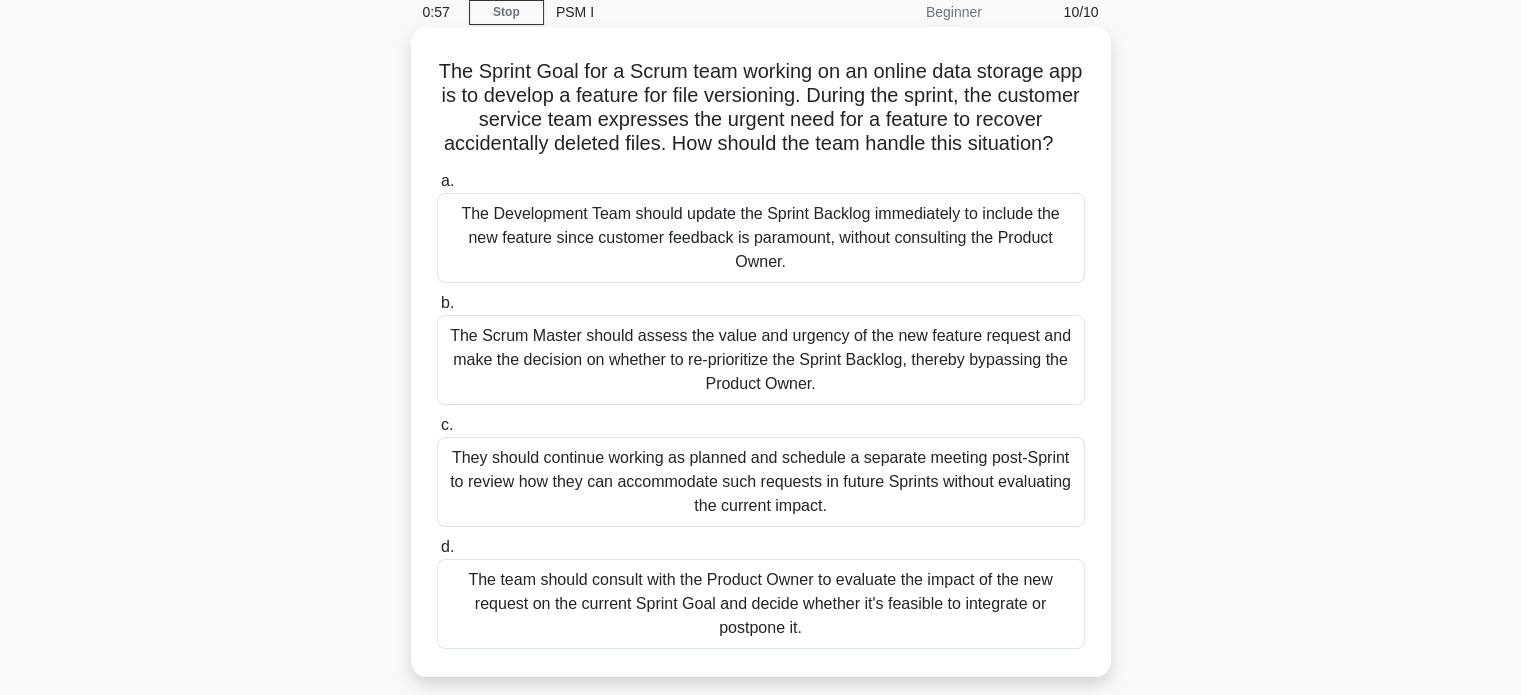 click on "The Scrum Master should assess the value and urgency of the new feature request and make the decision on whether to re-prioritize the Sprint Backlog, thereby bypassing the Product Owner." at bounding box center (761, 360) 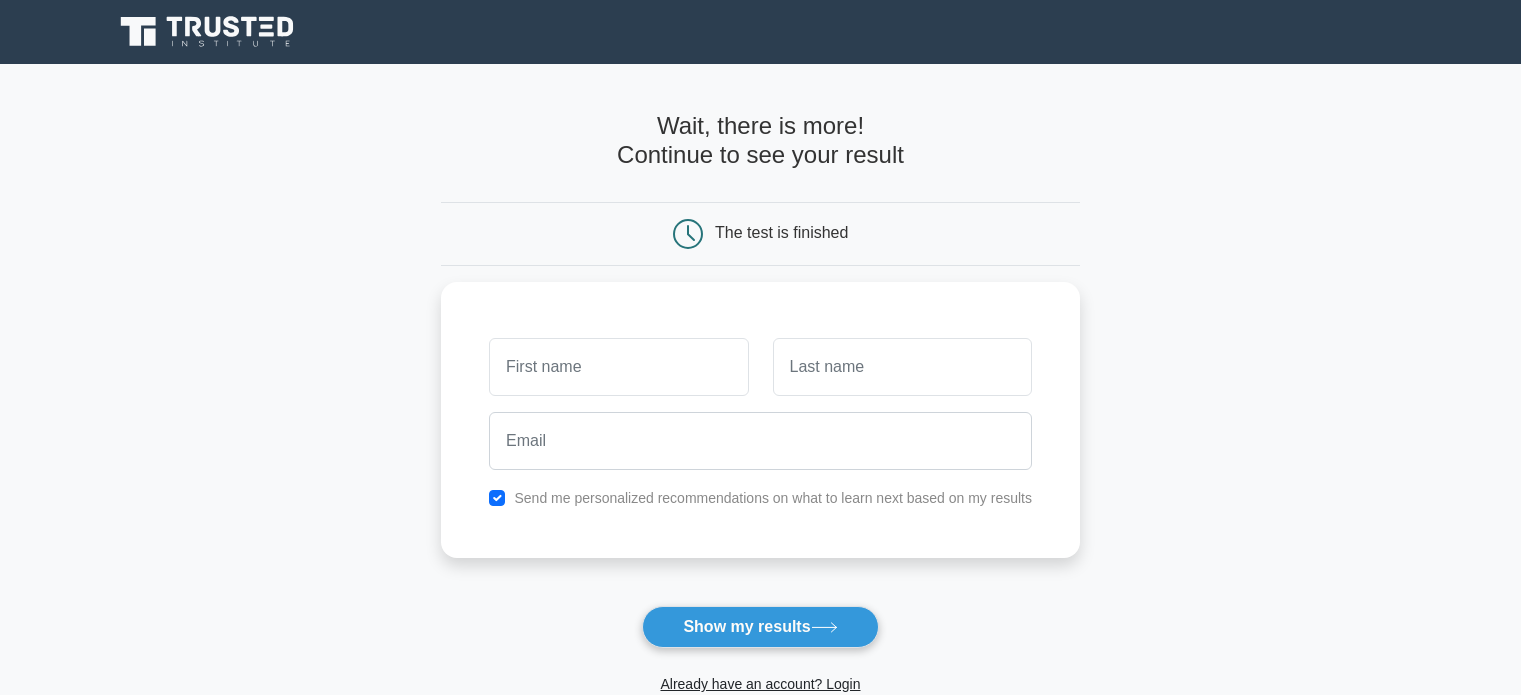 scroll, scrollTop: 0, scrollLeft: 0, axis: both 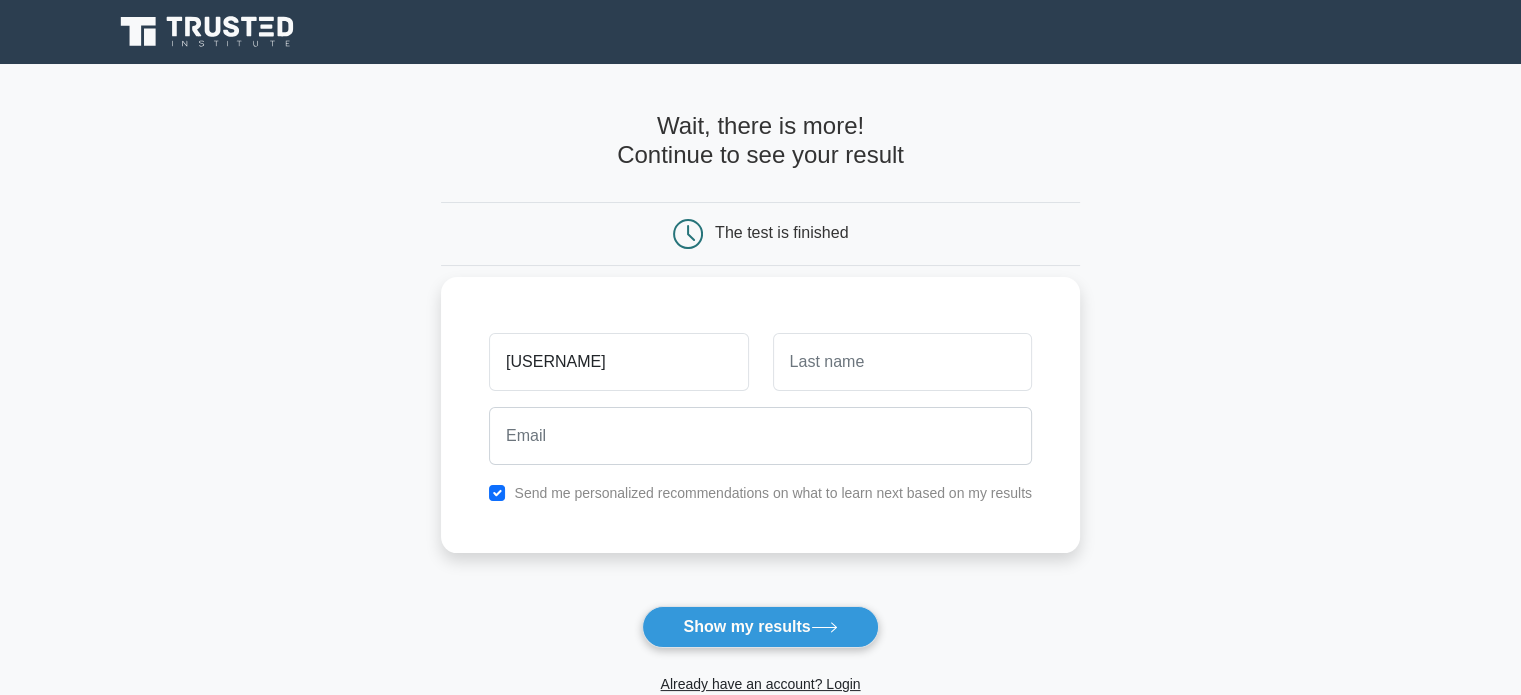 type on "[USERNAME]" 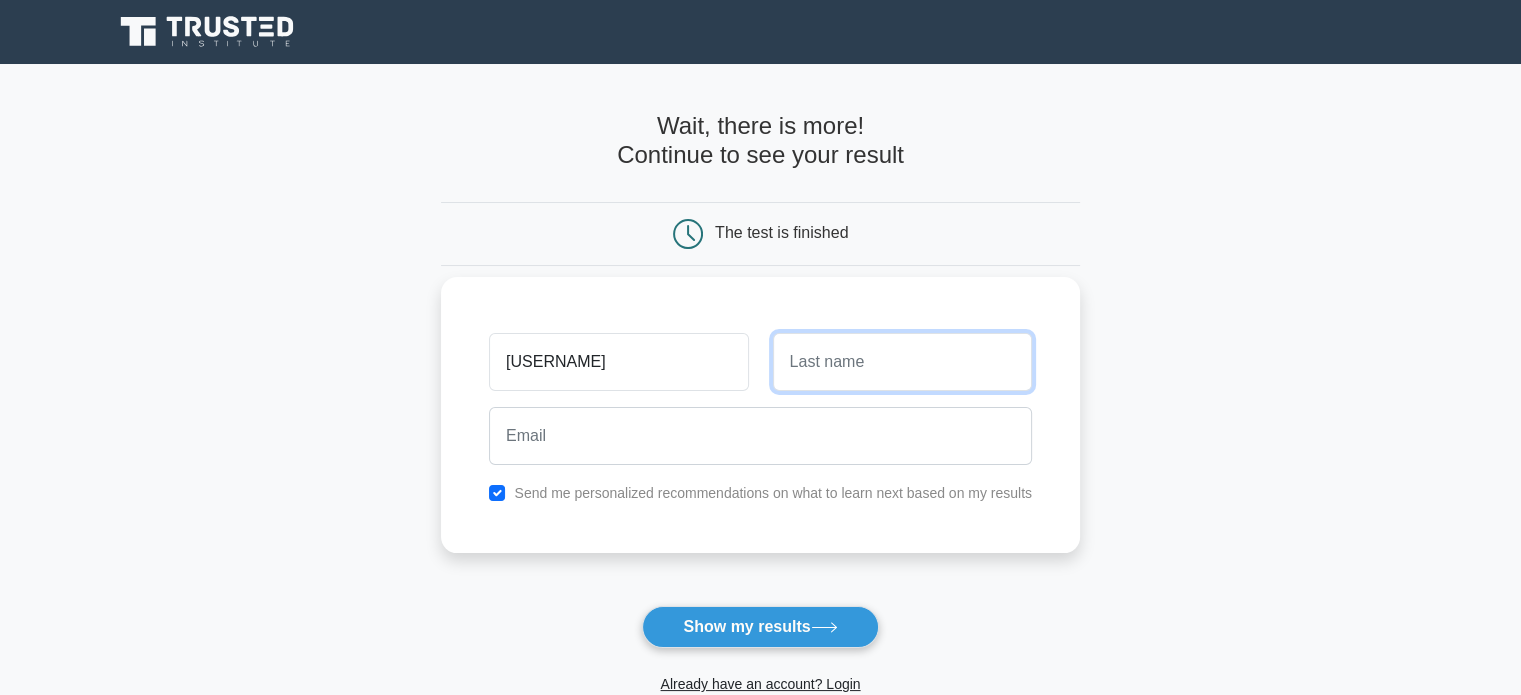 click at bounding box center (902, 362) 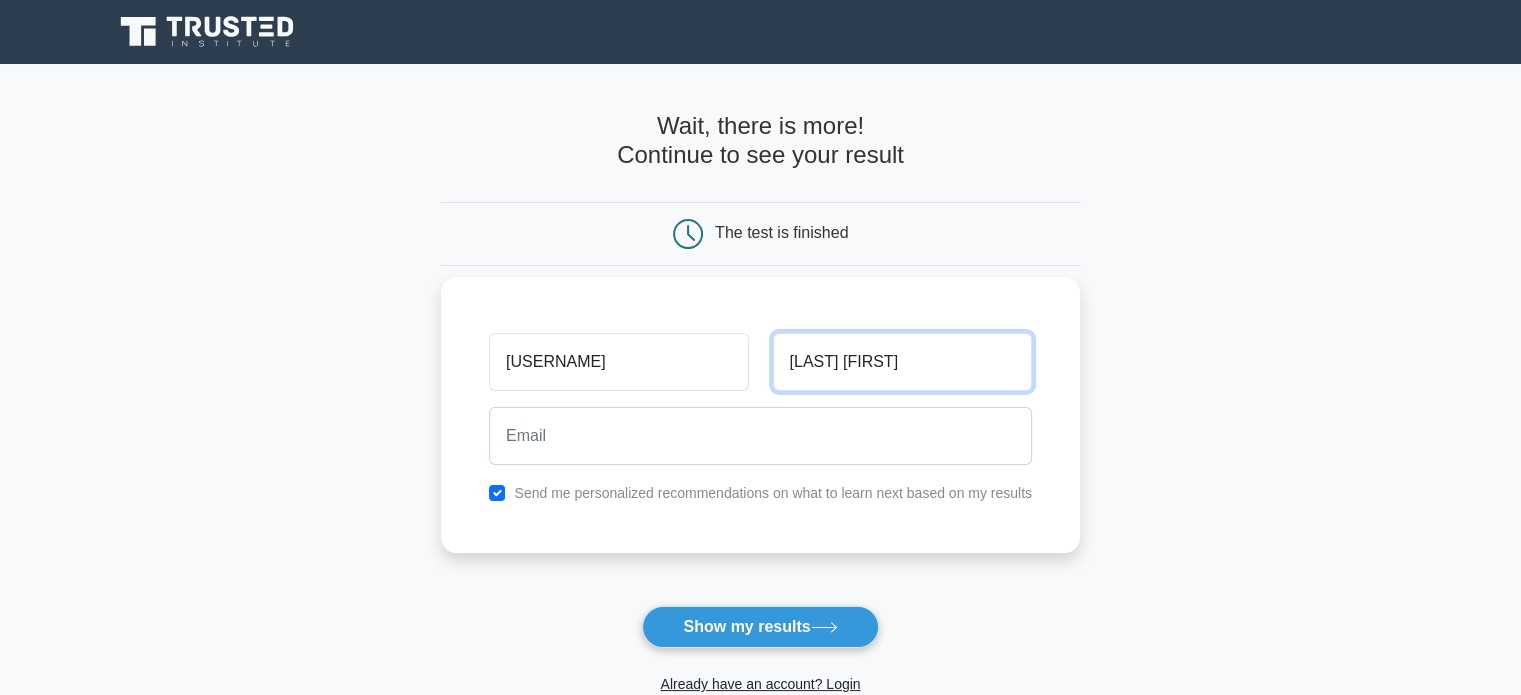 type on "[LAST] [FIRST]" 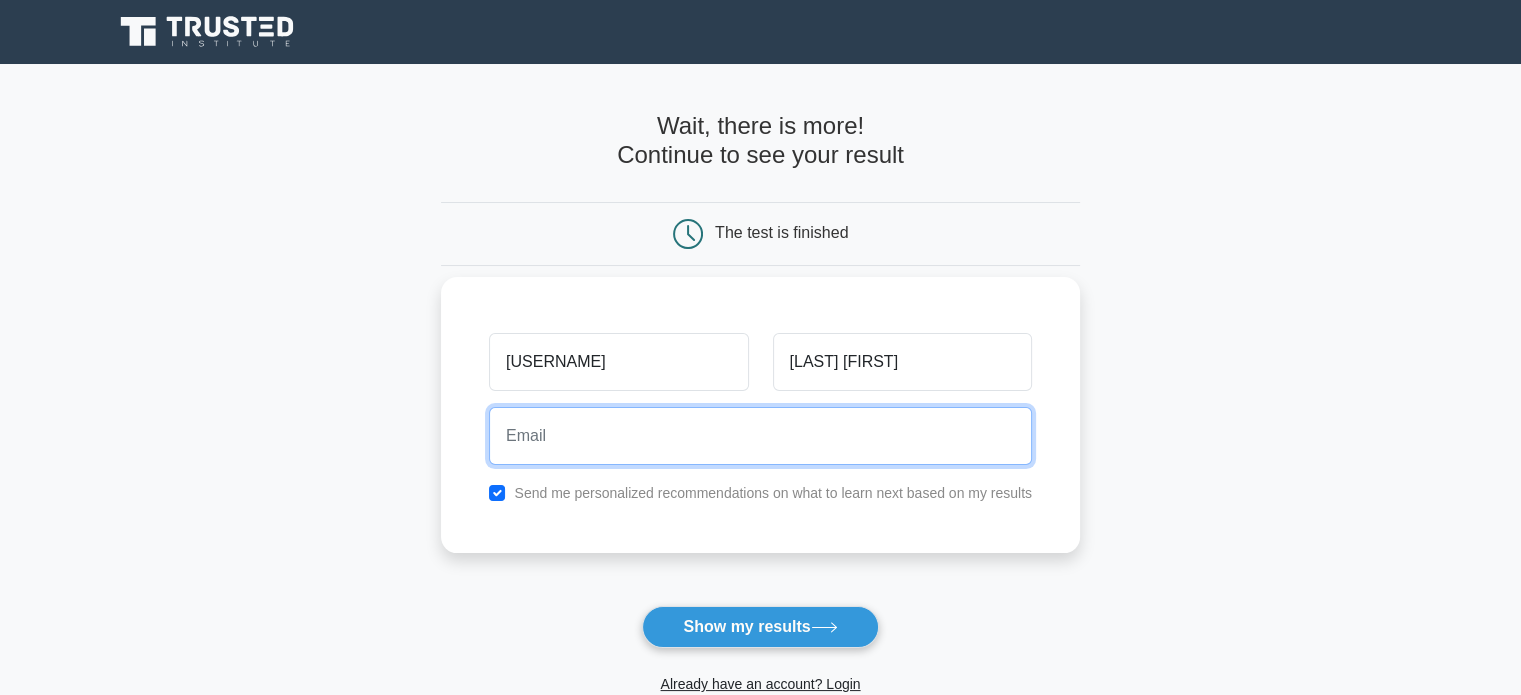 click at bounding box center [760, 436] 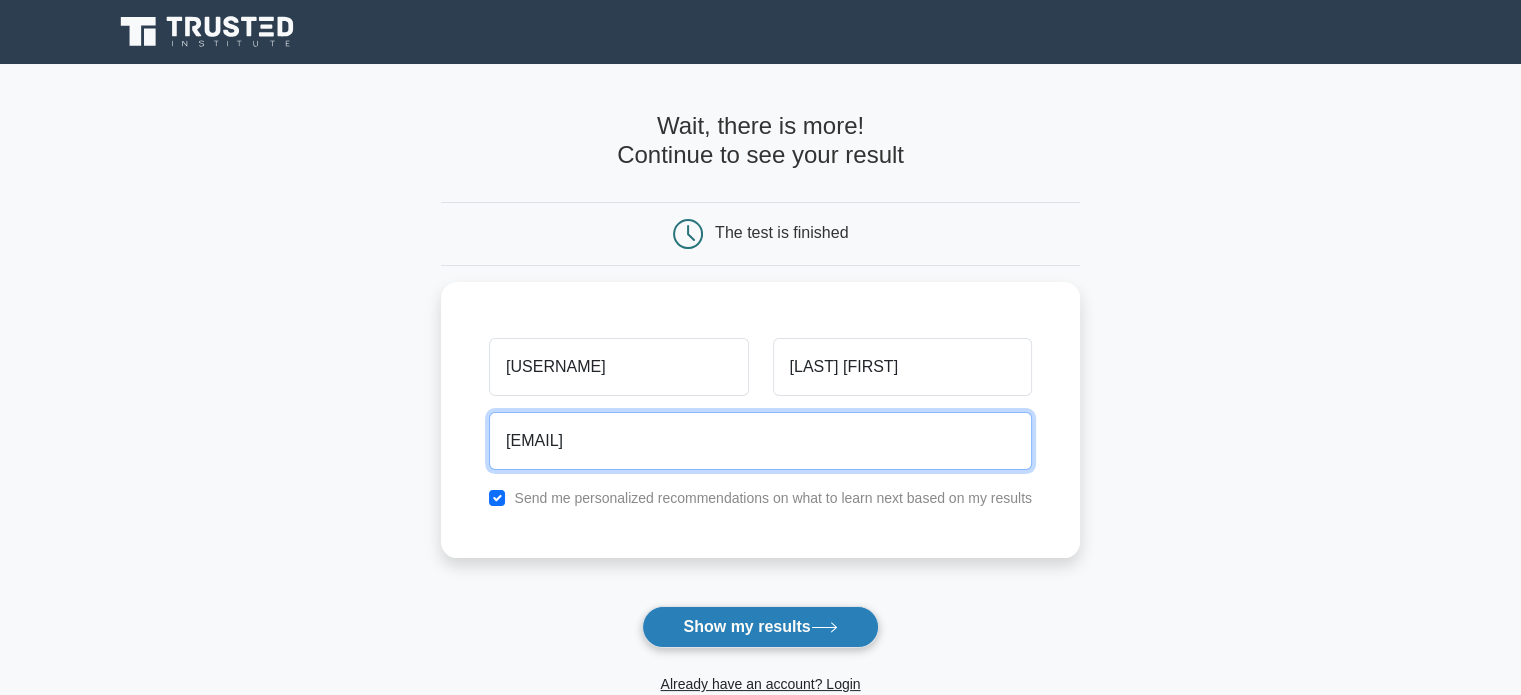 type on "nigar21.np@gmail.com" 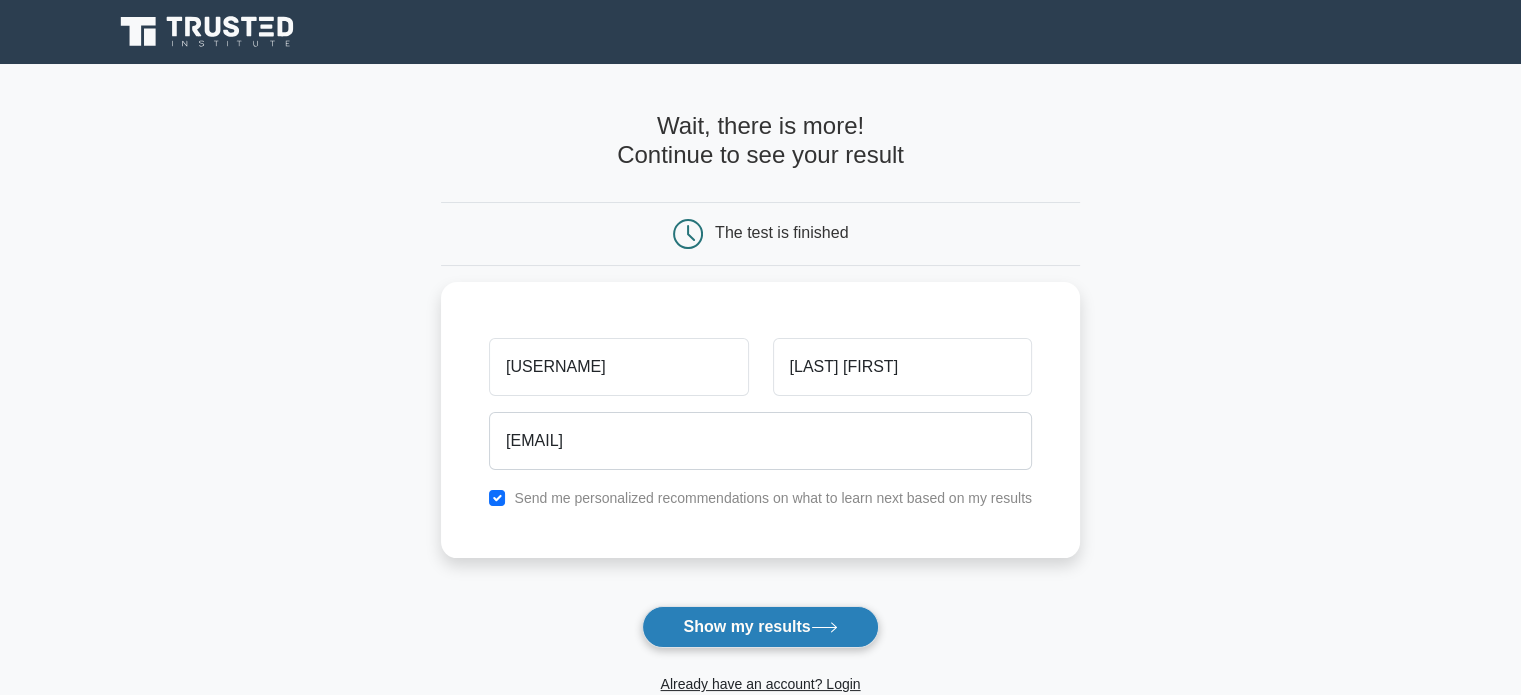 click on "Show my results" at bounding box center [760, 627] 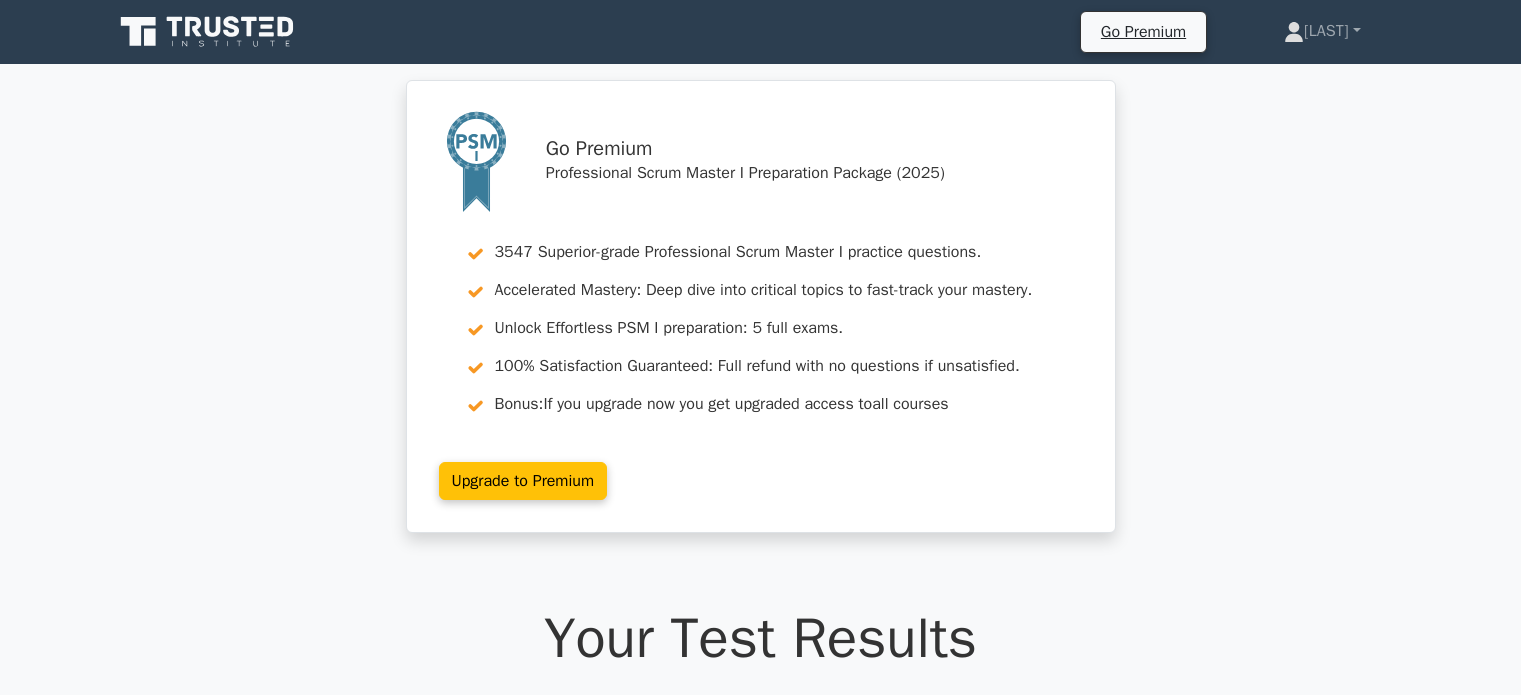 scroll, scrollTop: 0, scrollLeft: 0, axis: both 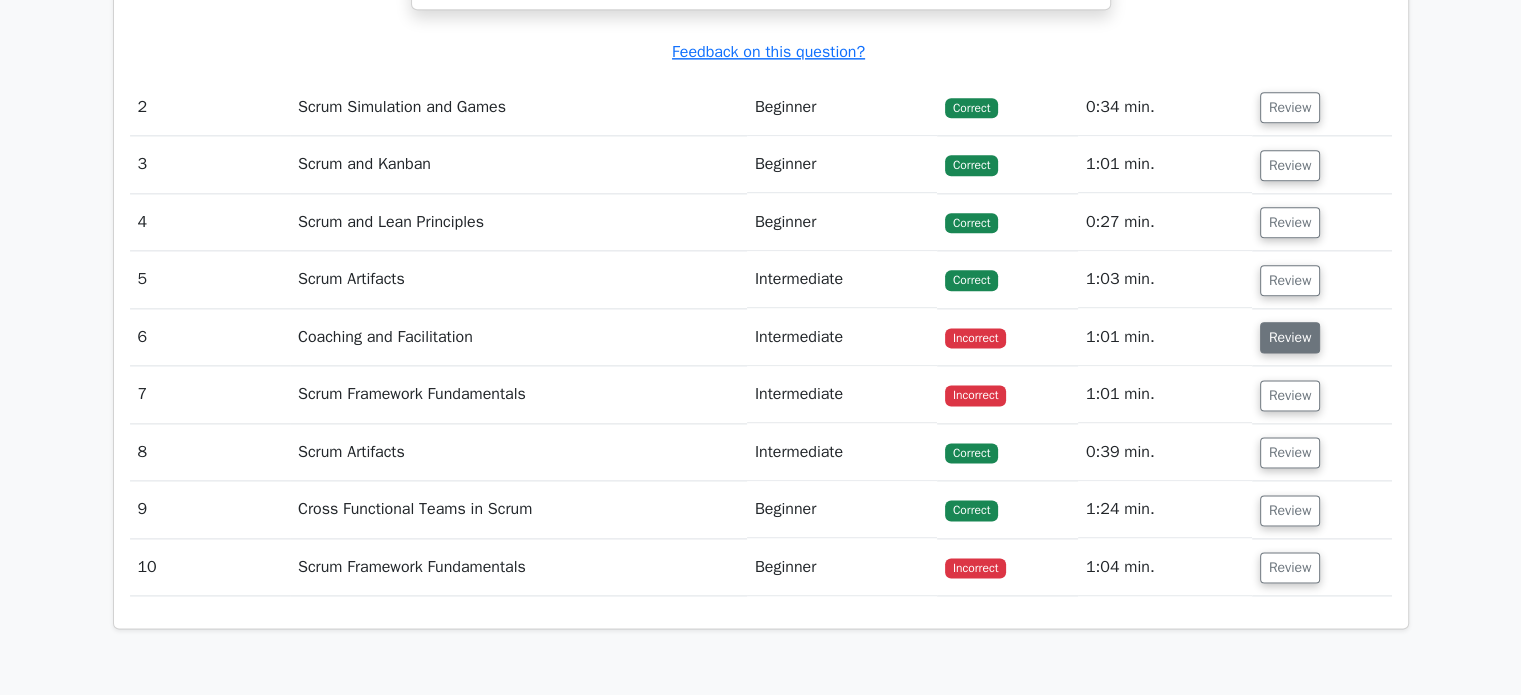click on "Review" at bounding box center (1290, 337) 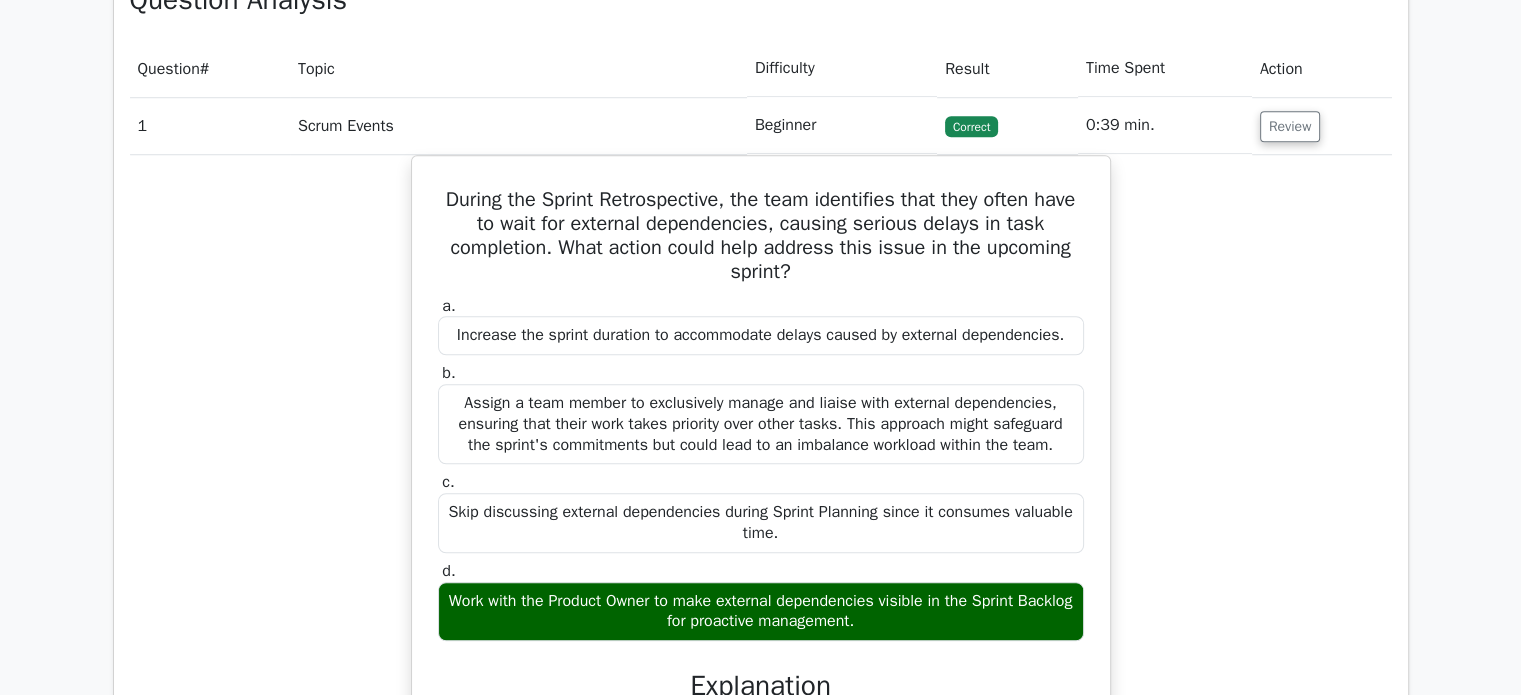 scroll, scrollTop: 1639, scrollLeft: 0, axis: vertical 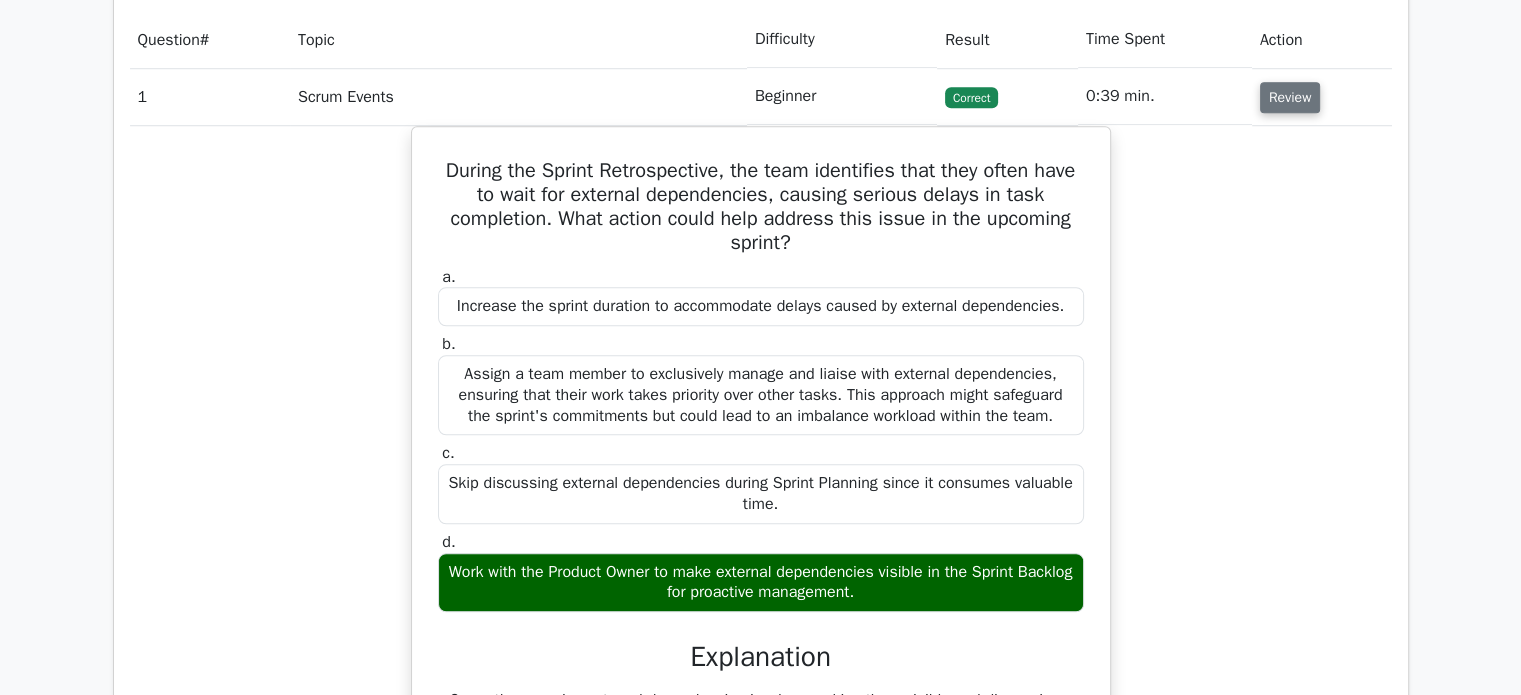 click on "Review" at bounding box center (1290, 97) 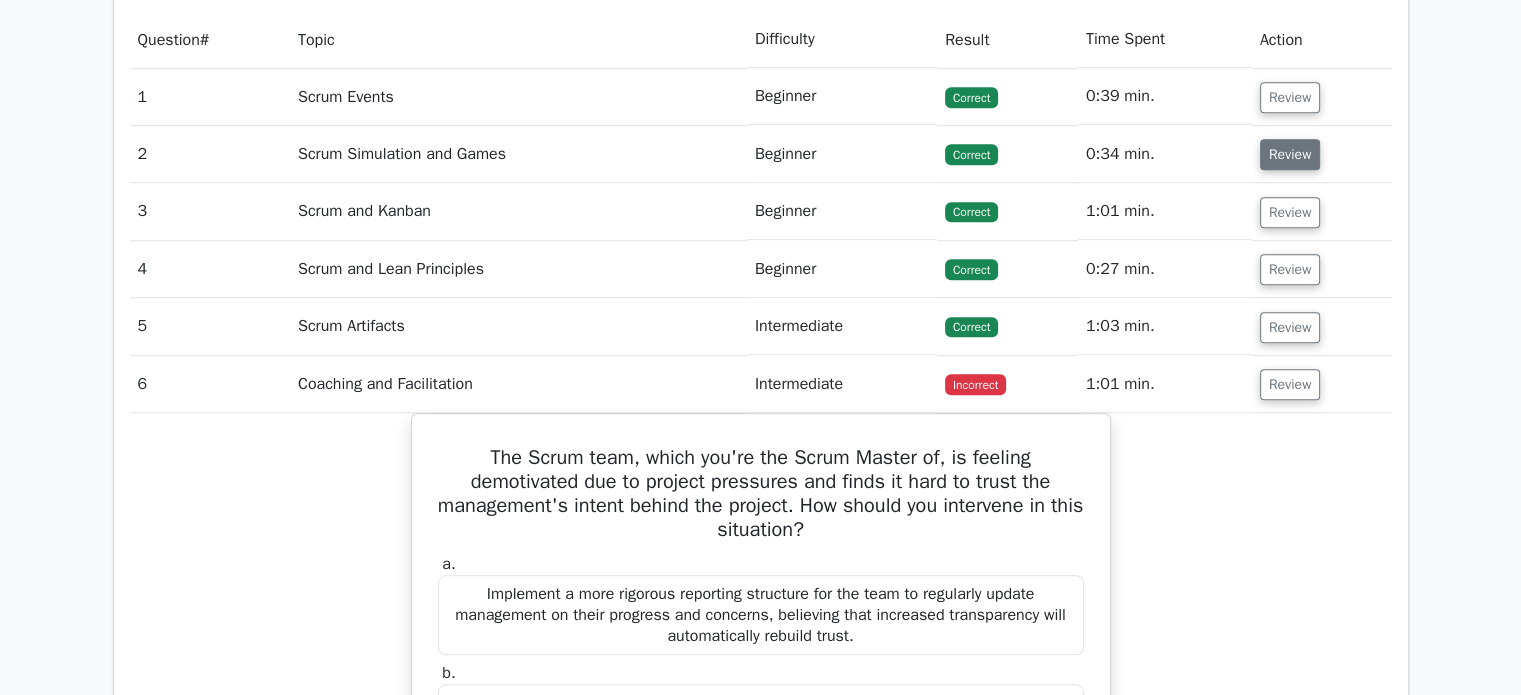 click on "Review" at bounding box center (1290, 154) 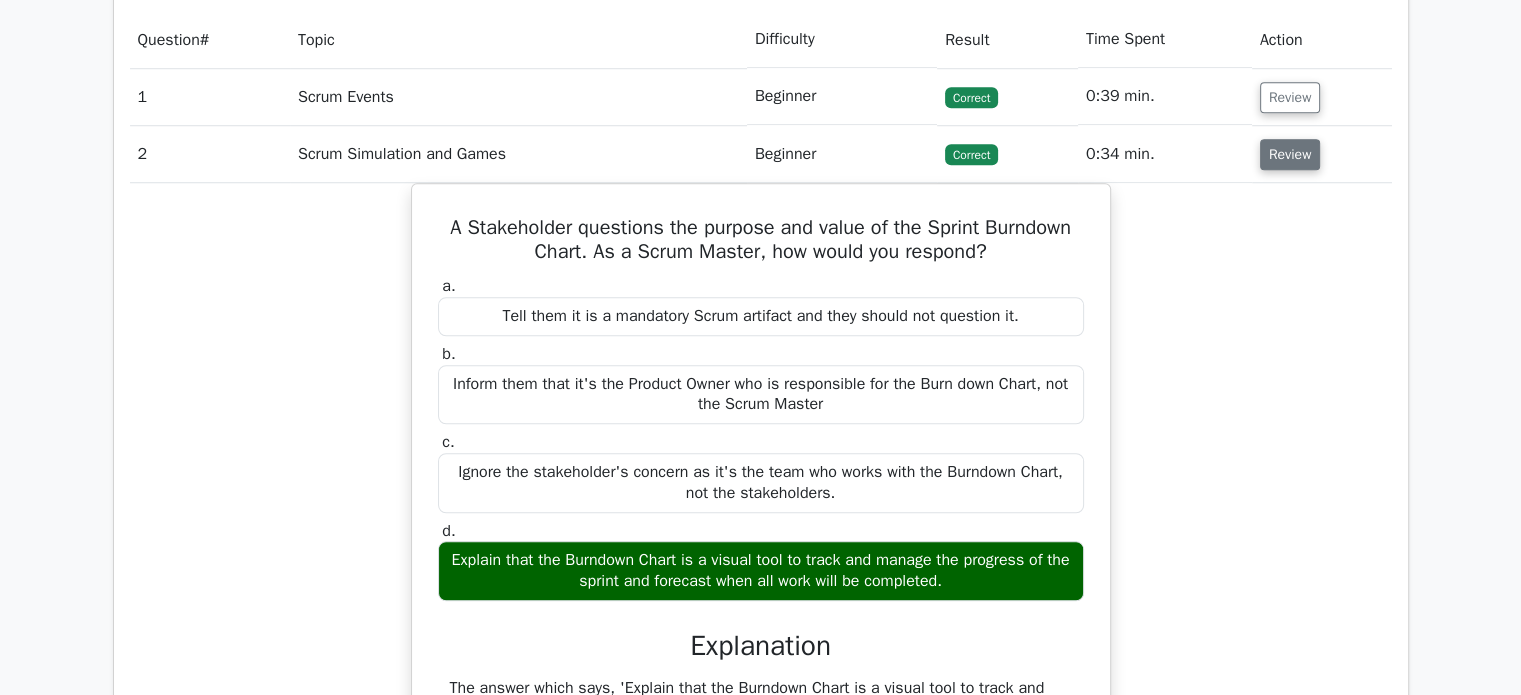 click on "Review" at bounding box center [1290, 154] 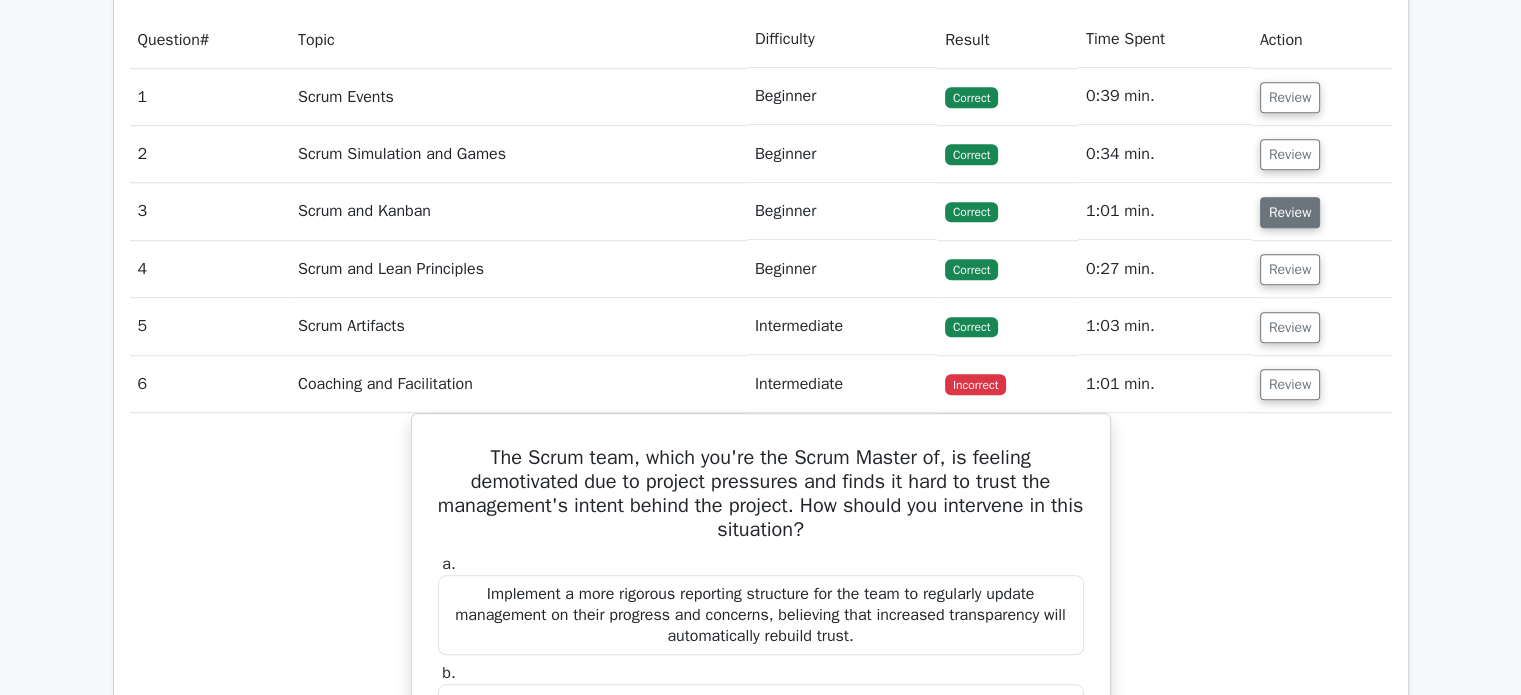 click on "Review" at bounding box center (1290, 212) 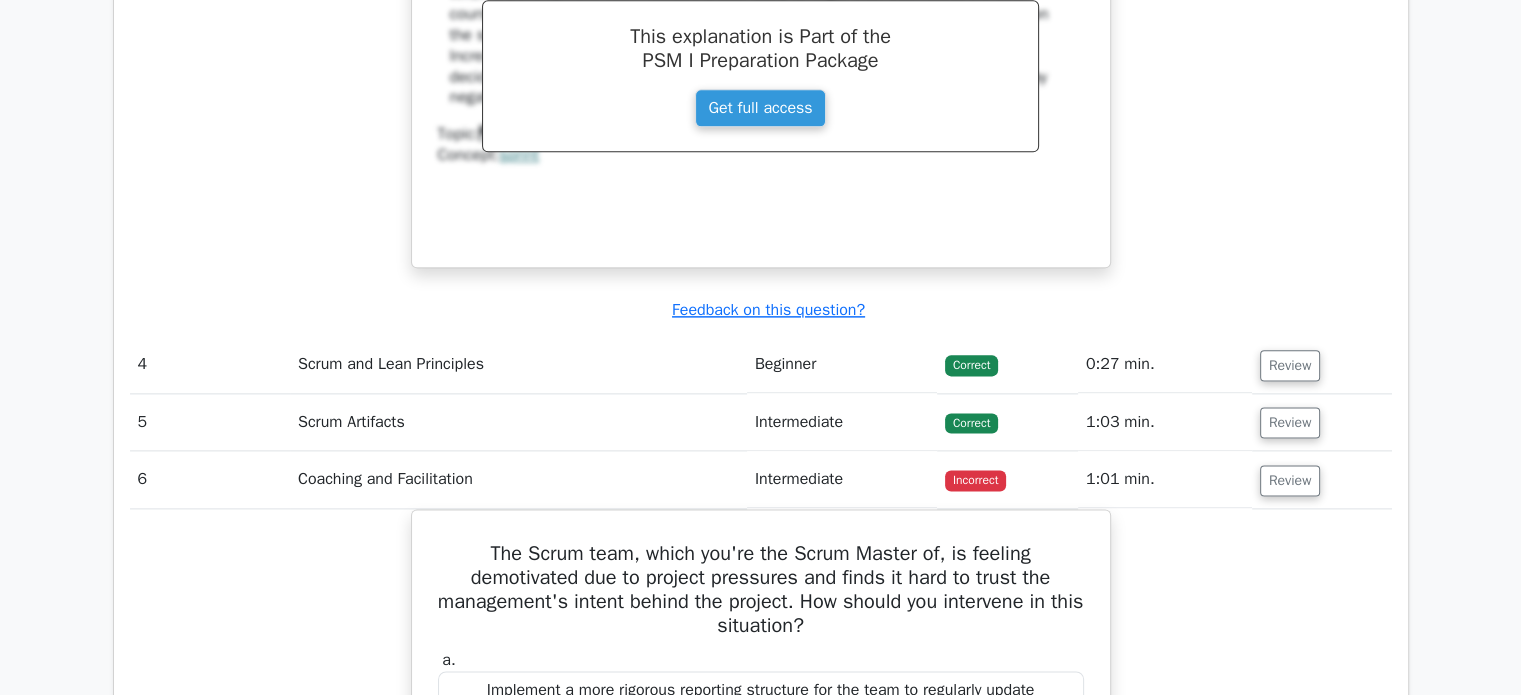 scroll, scrollTop: 2502, scrollLeft: 0, axis: vertical 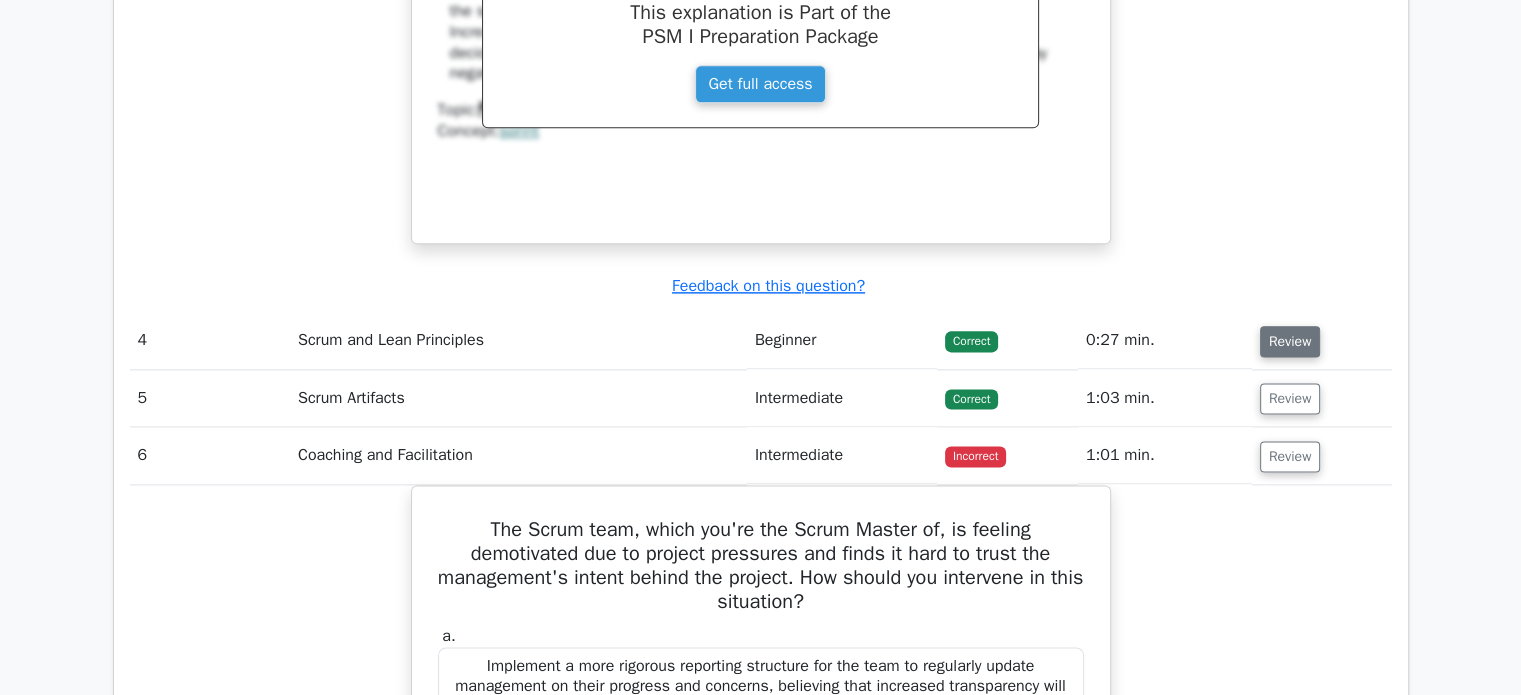click on "Review" at bounding box center (1290, 341) 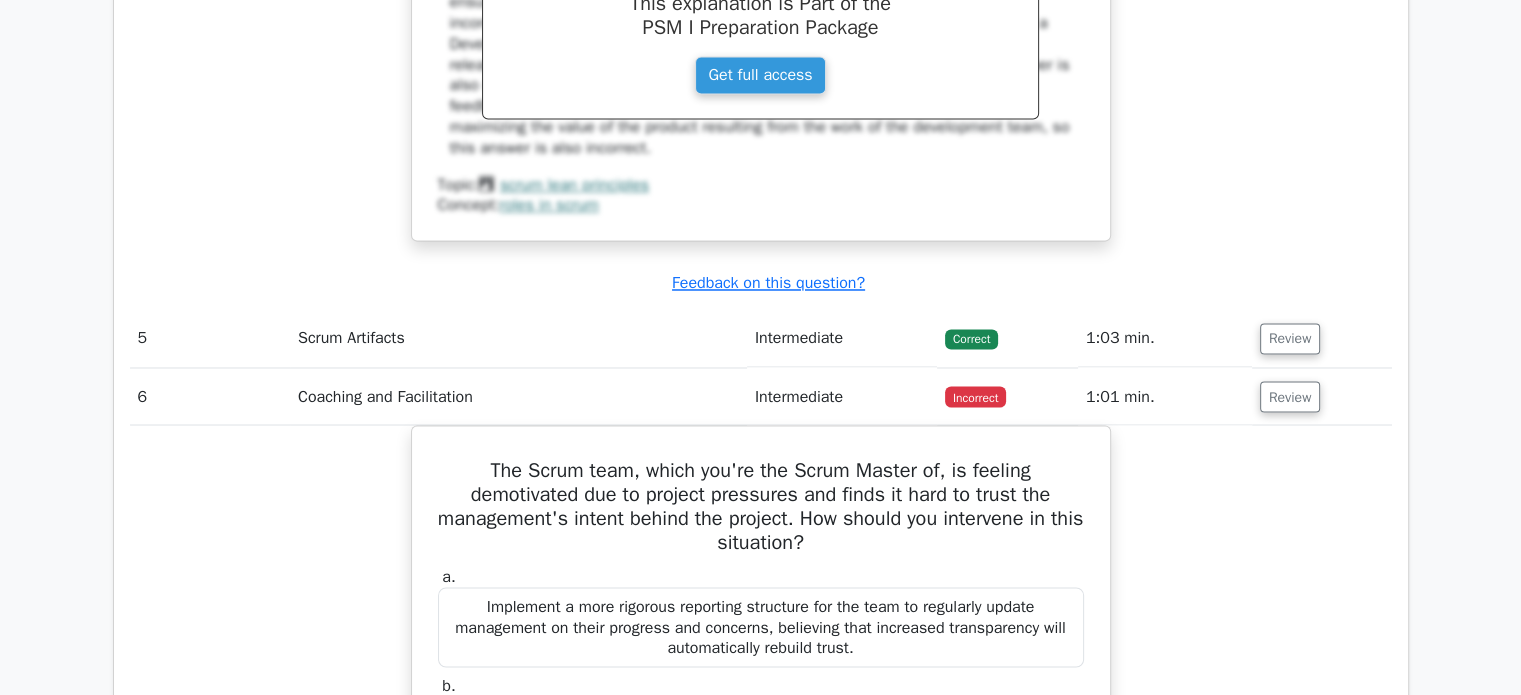 scroll, scrollTop: 3476, scrollLeft: 0, axis: vertical 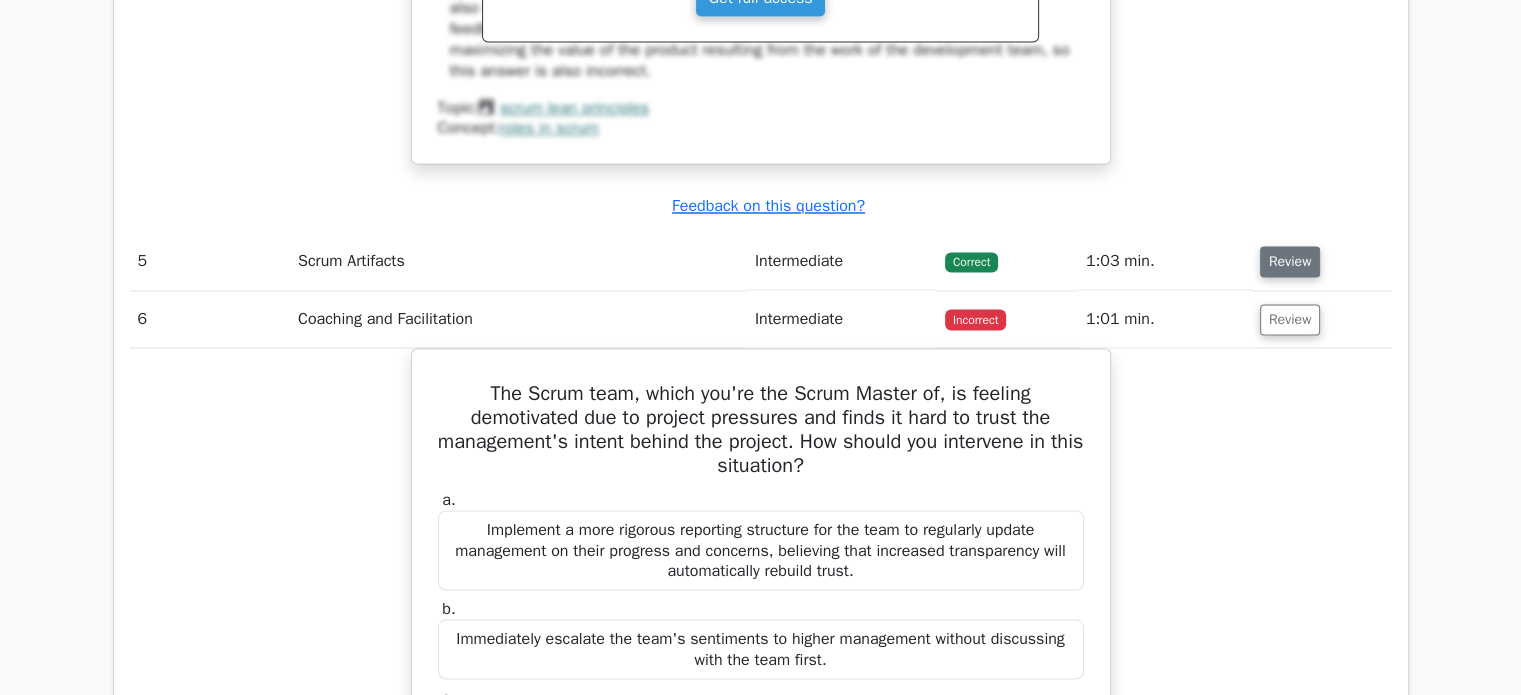 click on "Review" at bounding box center (1290, 261) 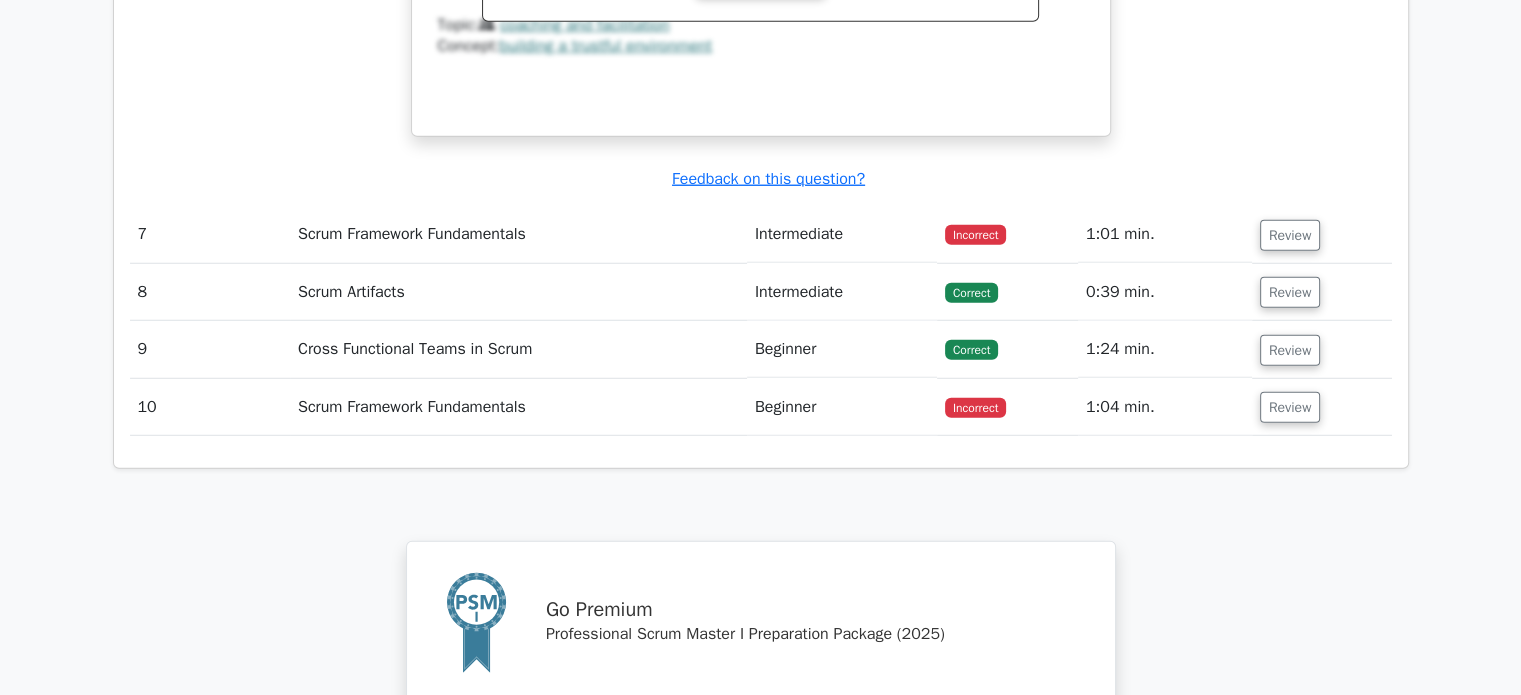 scroll, scrollTop: 5548, scrollLeft: 0, axis: vertical 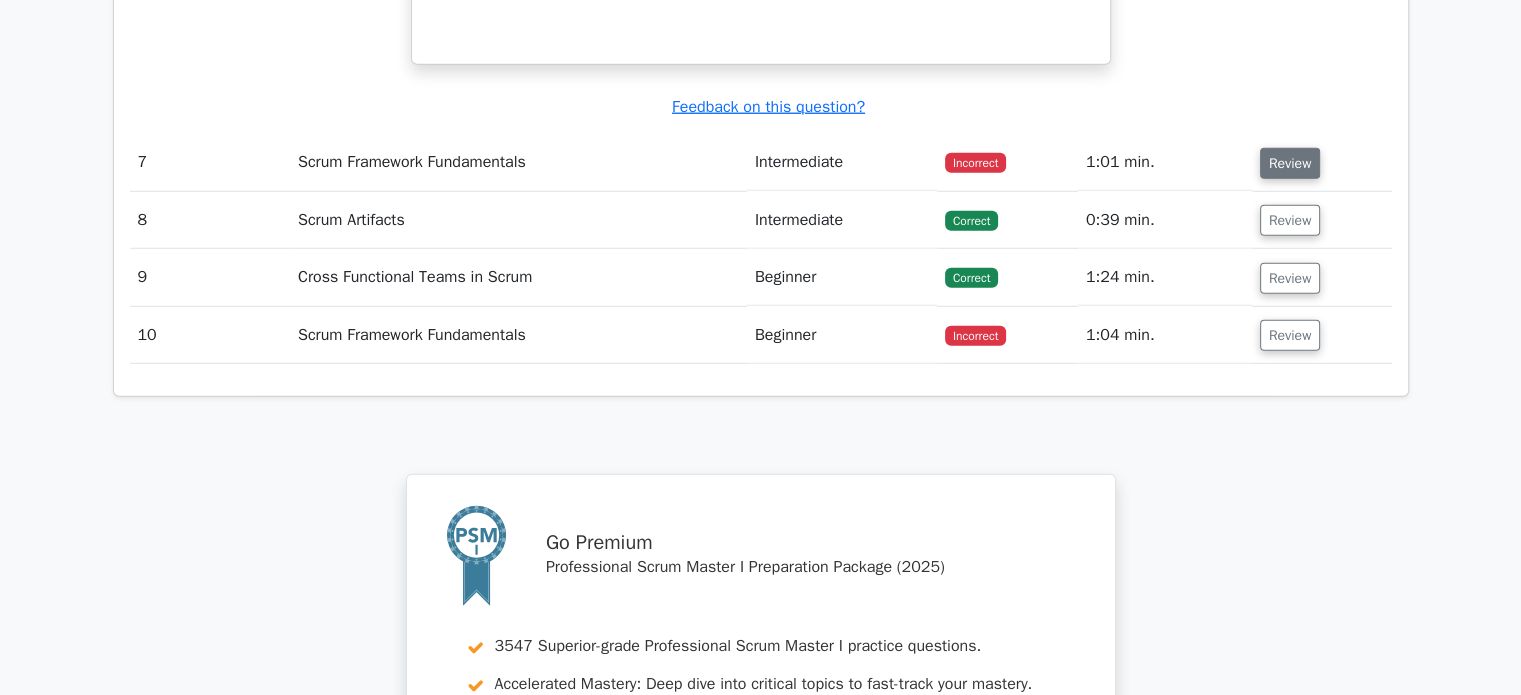 click on "Review" at bounding box center [1290, 163] 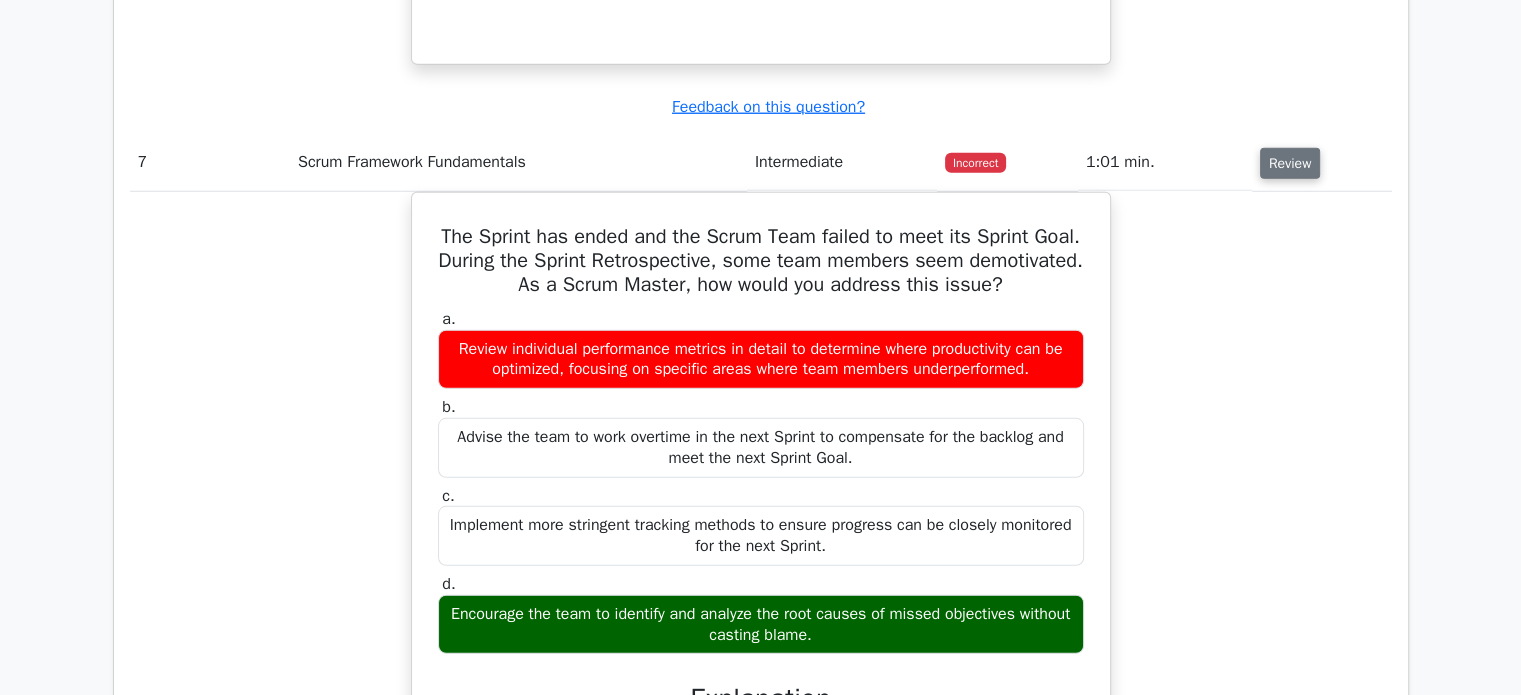 click on "Review" at bounding box center [1290, 163] 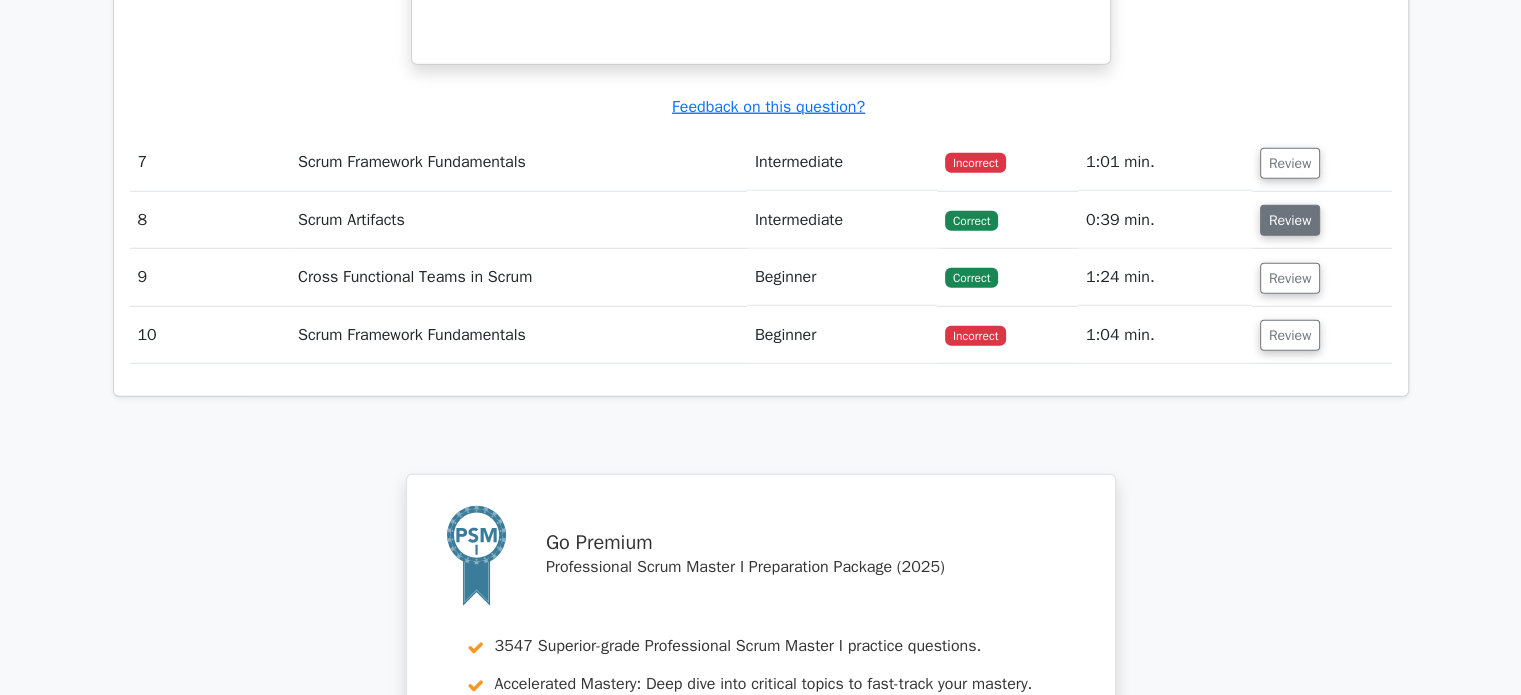 click on "Review" at bounding box center [1290, 220] 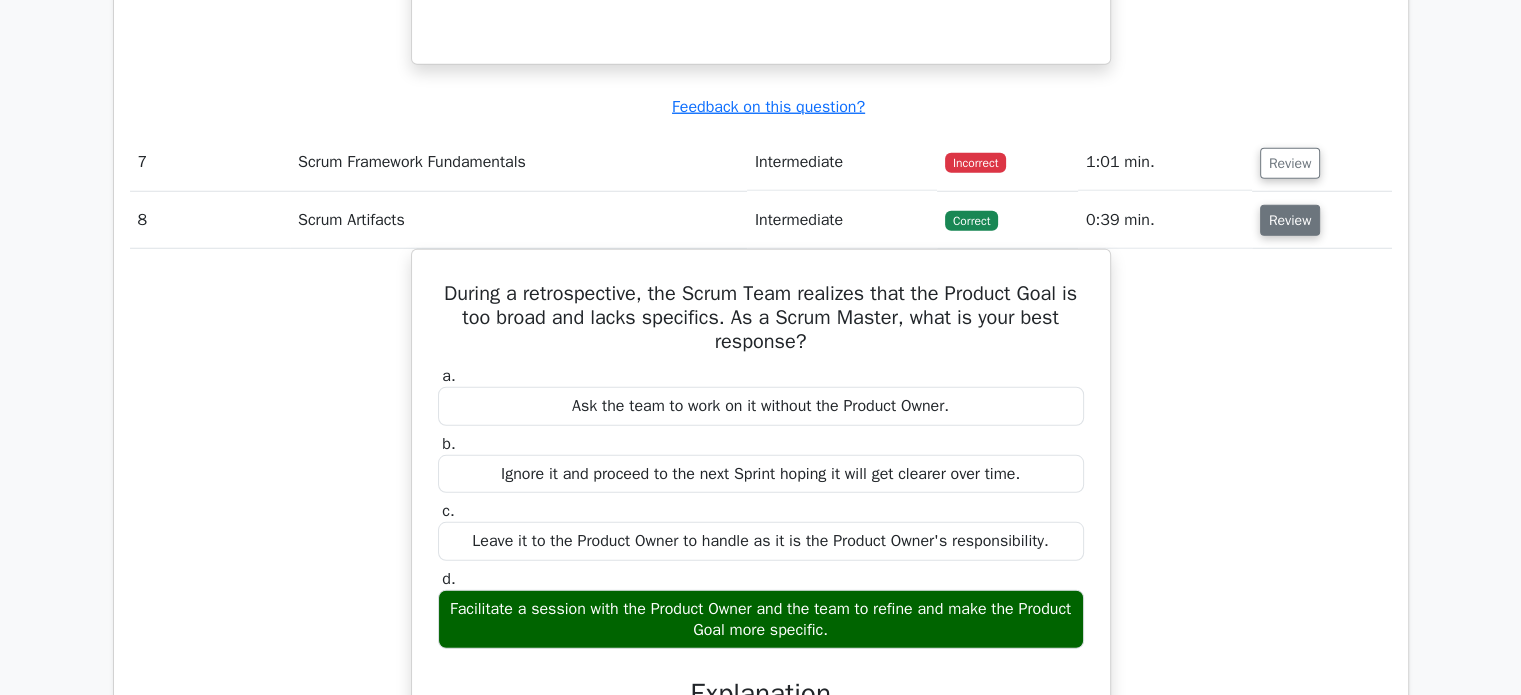 click on "Review" at bounding box center [1290, 220] 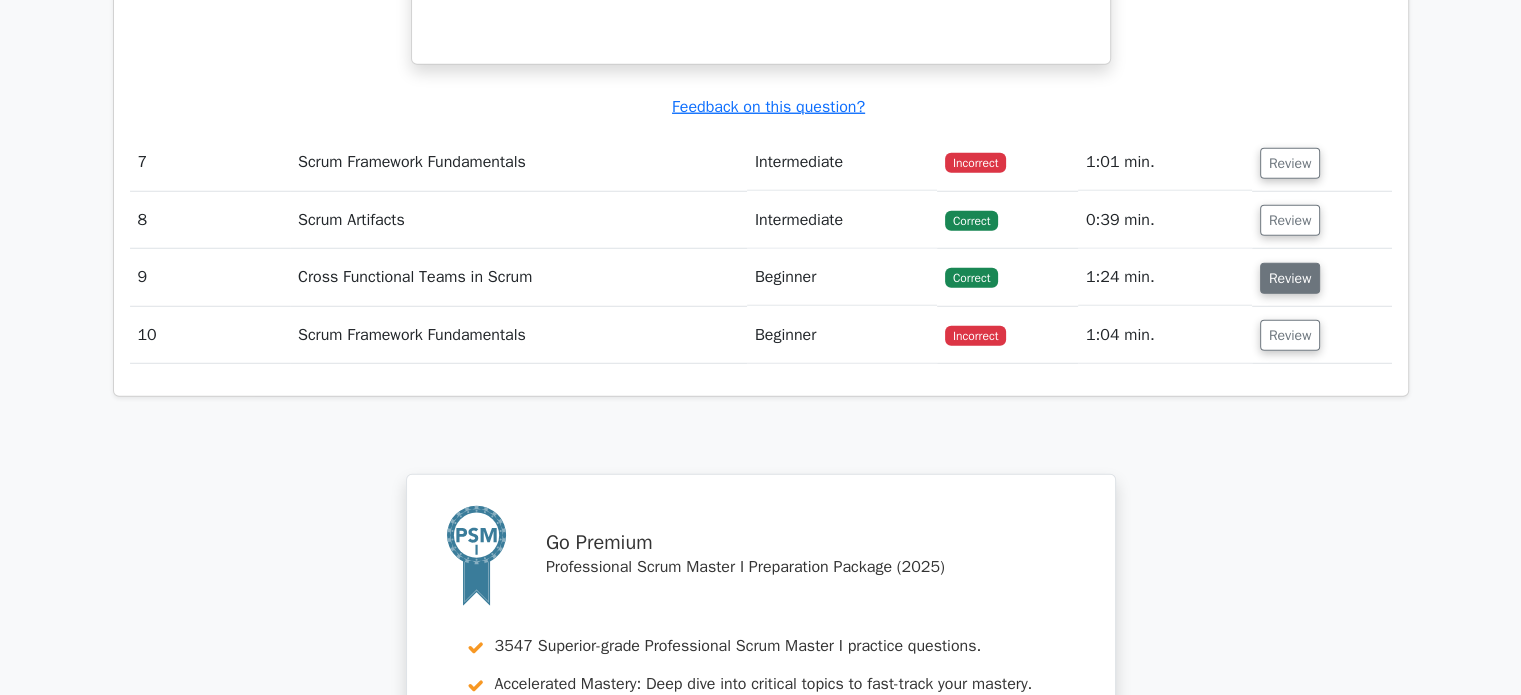 click on "Review" at bounding box center (1290, 278) 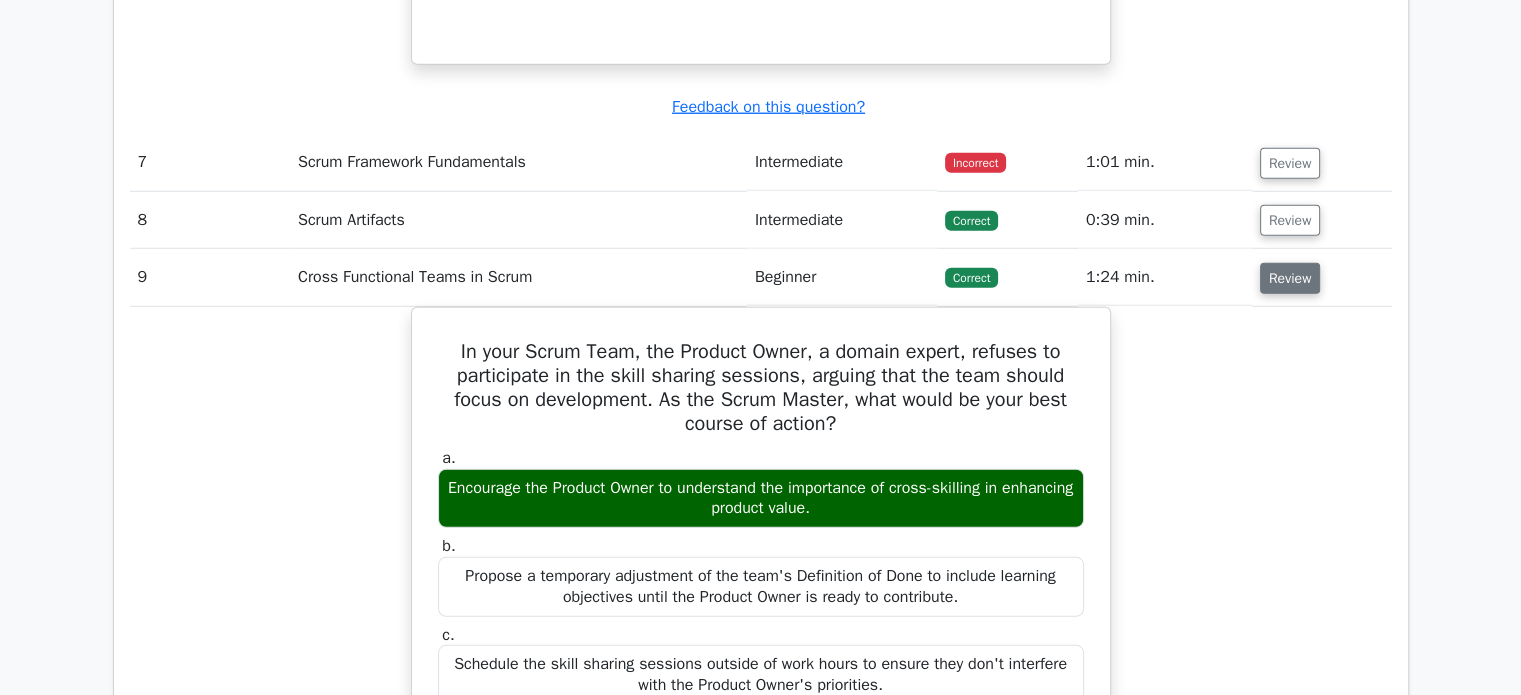 click on "Review" at bounding box center [1290, 278] 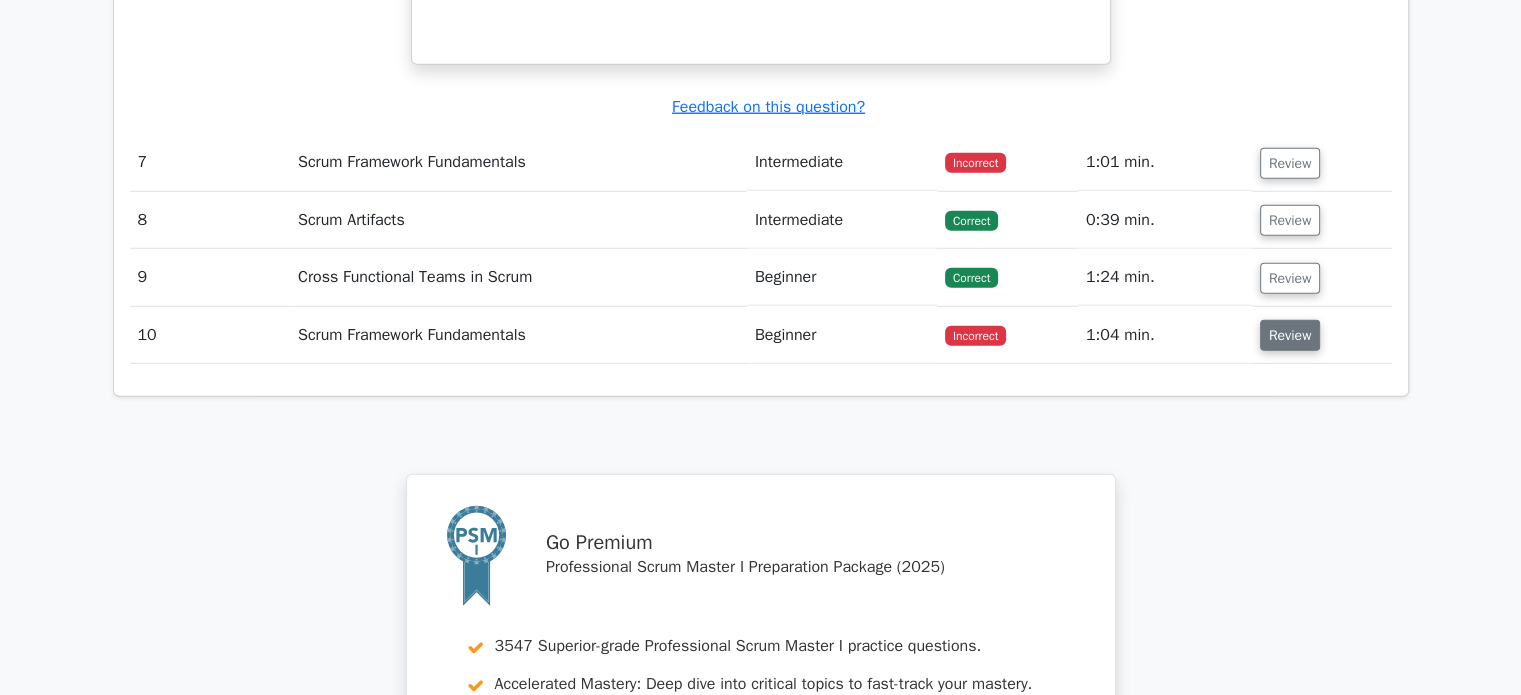 click on "Review" at bounding box center (1290, 335) 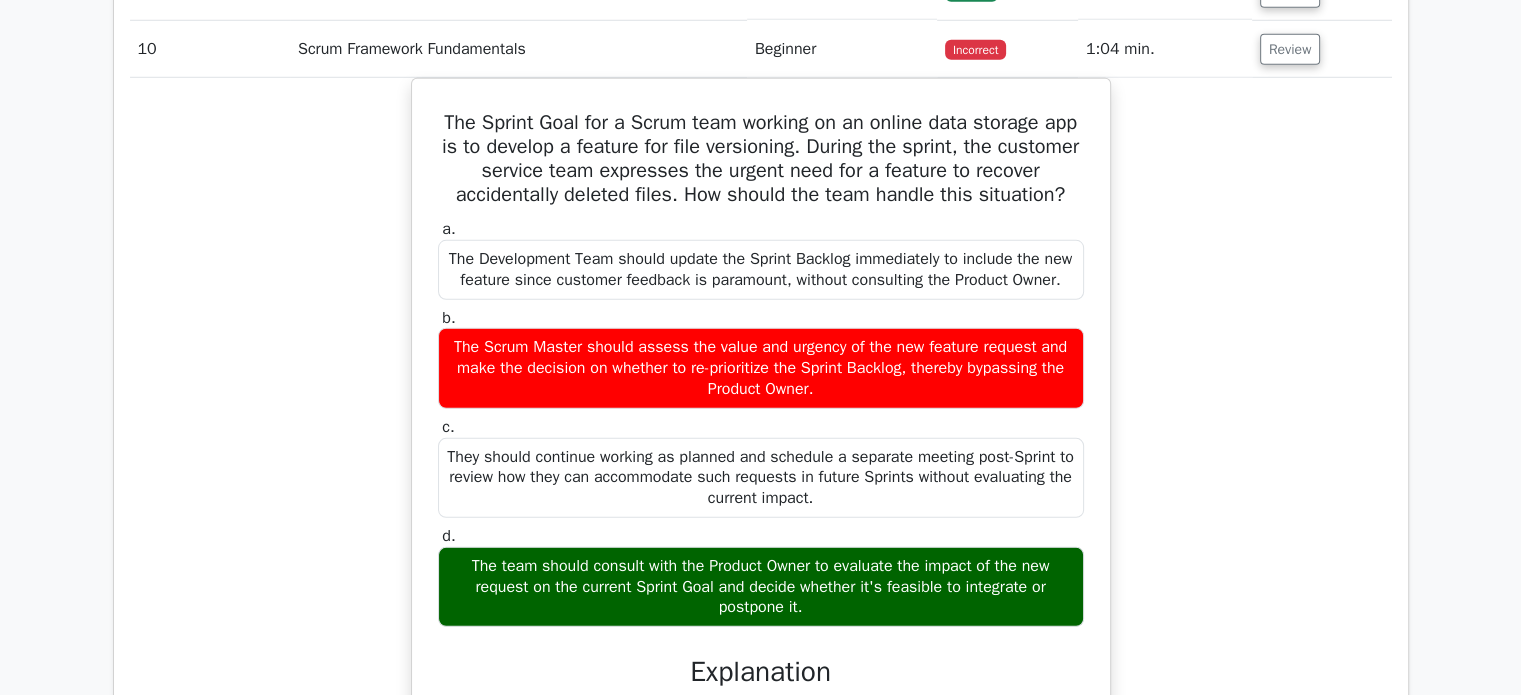 scroll, scrollTop: 6262, scrollLeft: 0, axis: vertical 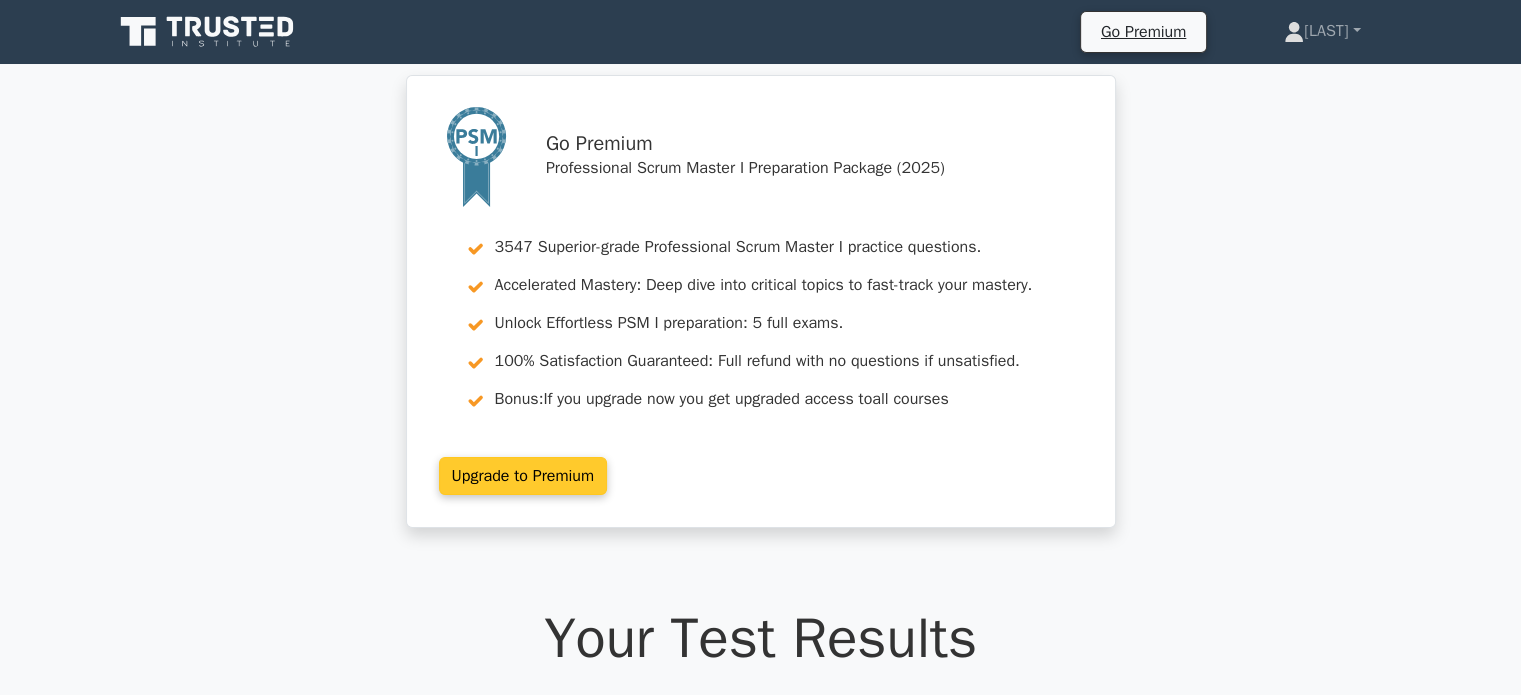 click on "Upgrade to Premium" at bounding box center [523, 476] 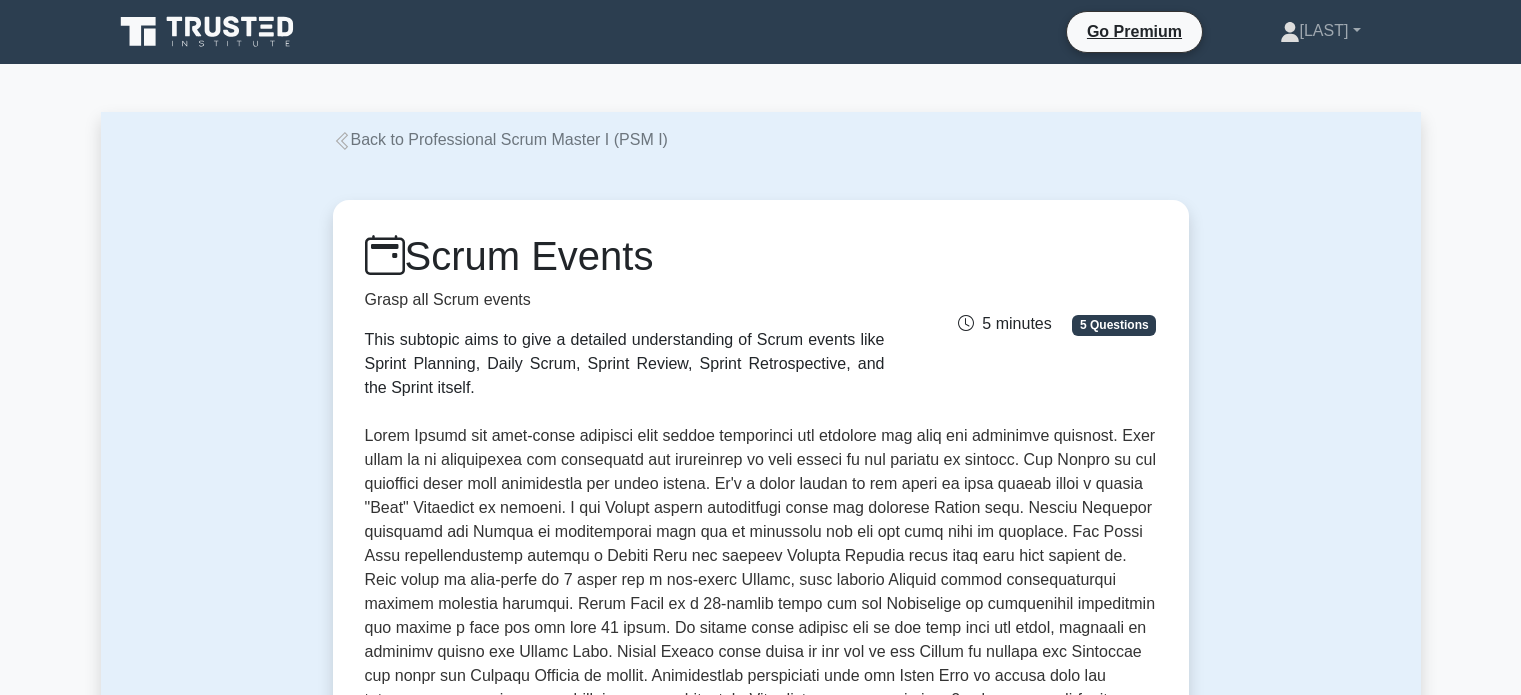 scroll, scrollTop: 0, scrollLeft: 0, axis: both 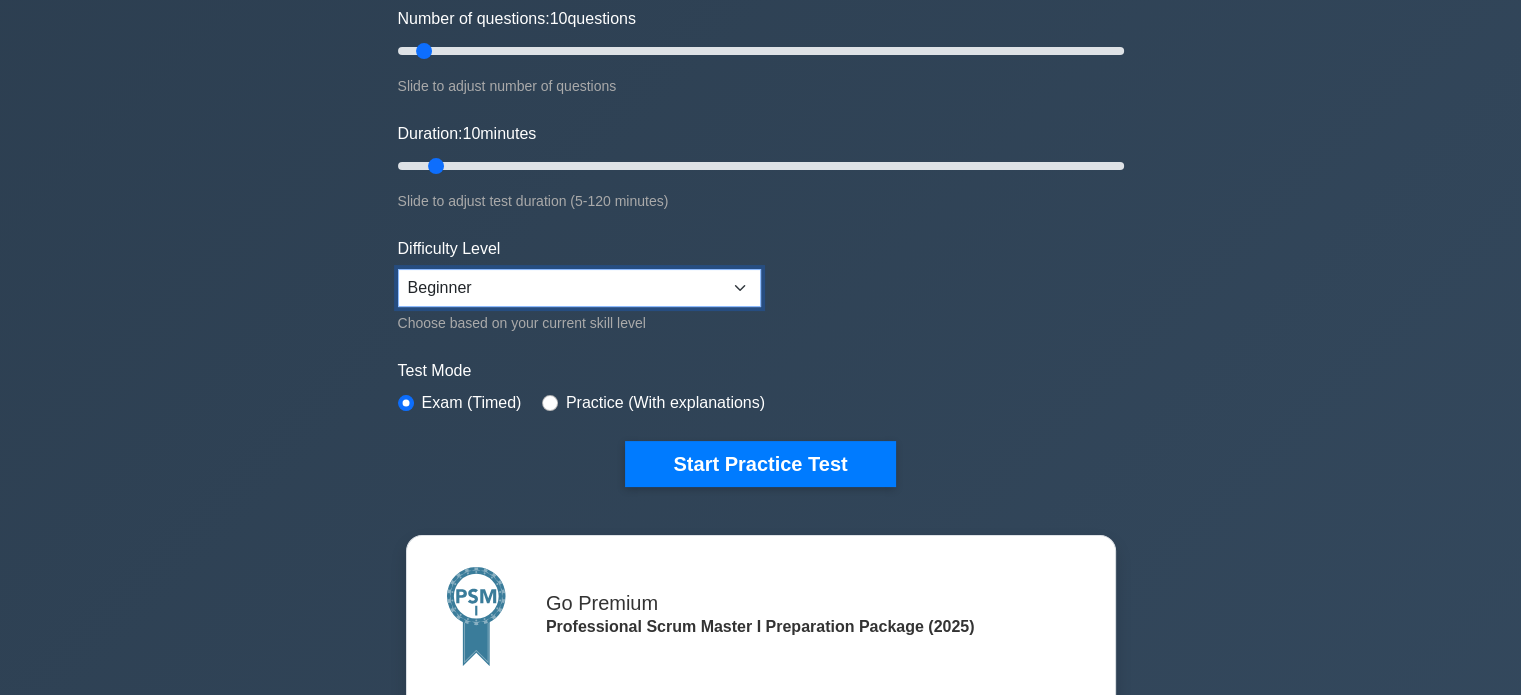 click on "Beginner
Intermediate
Expert" at bounding box center [579, 288] 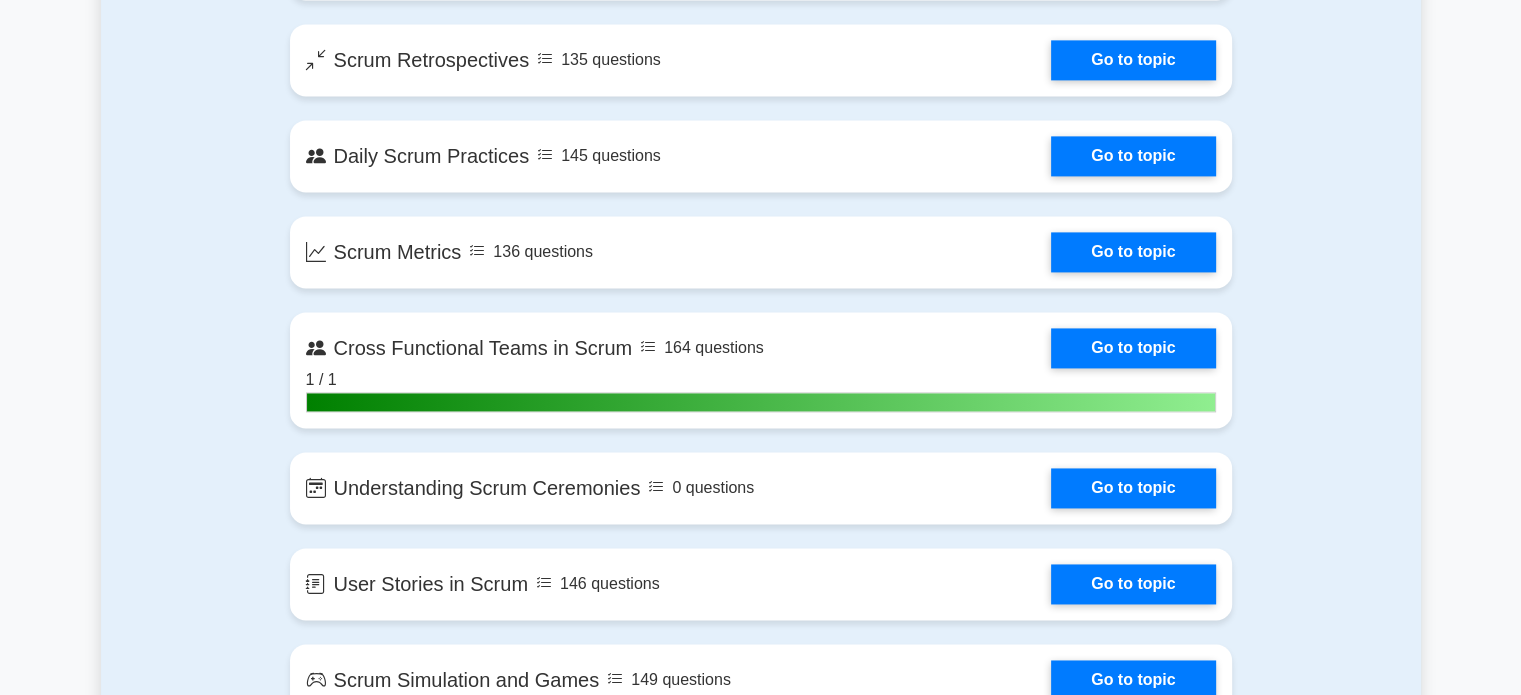 scroll, scrollTop: 0, scrollLeft: 0, axis: both 